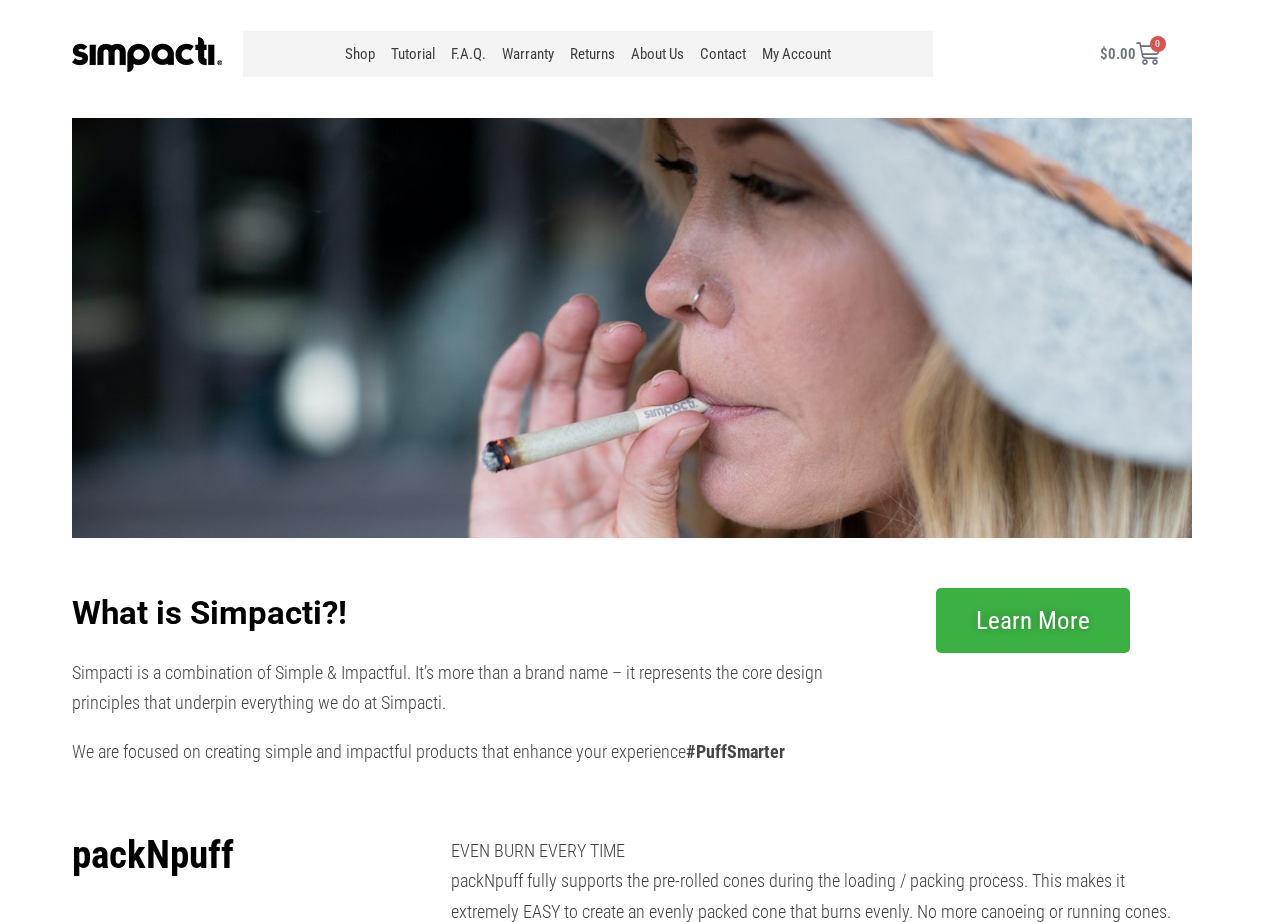 scroll, scrollTop: 63, scrollLeft: 0, axis: vertical 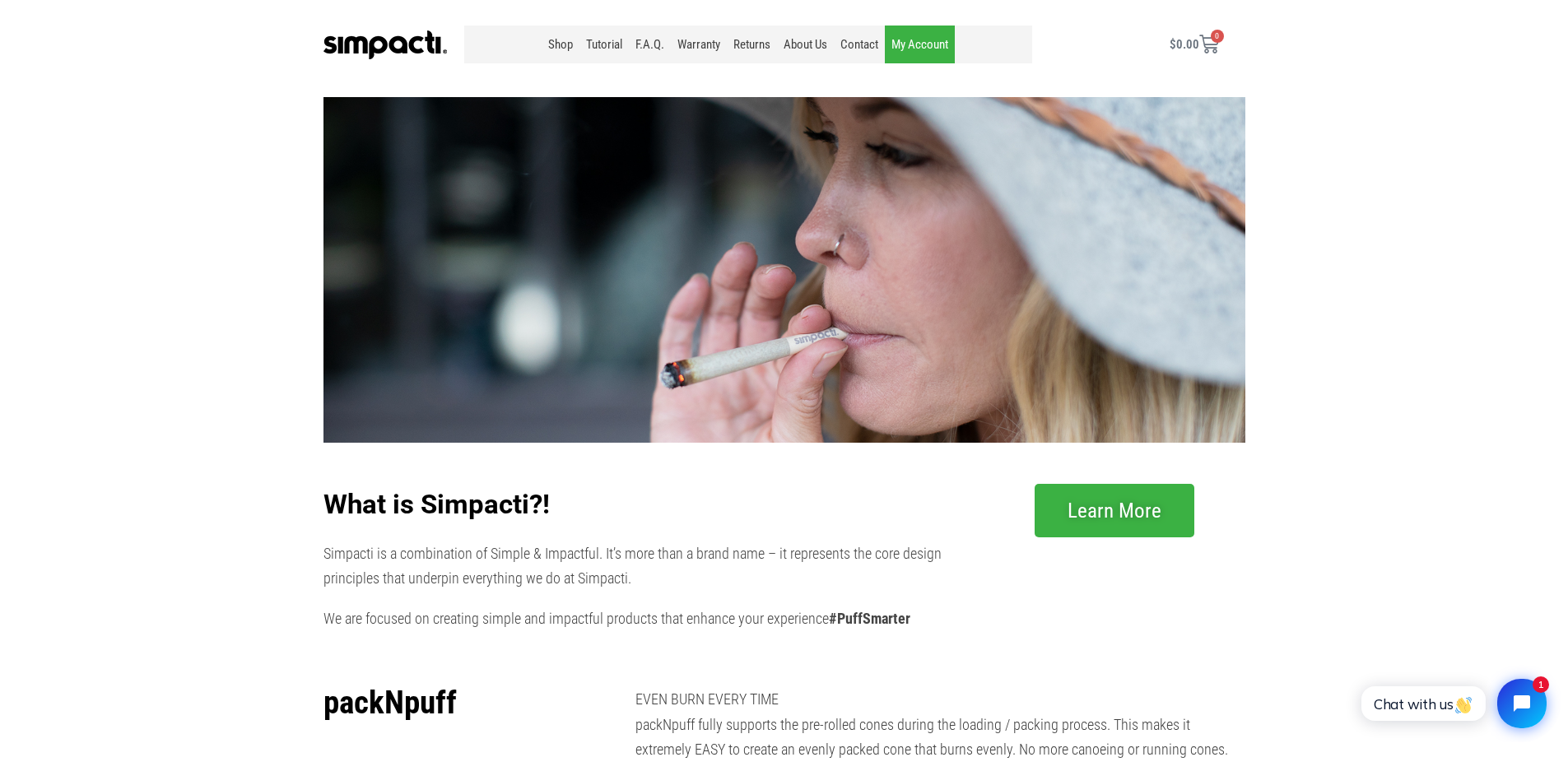 click on "My Account" 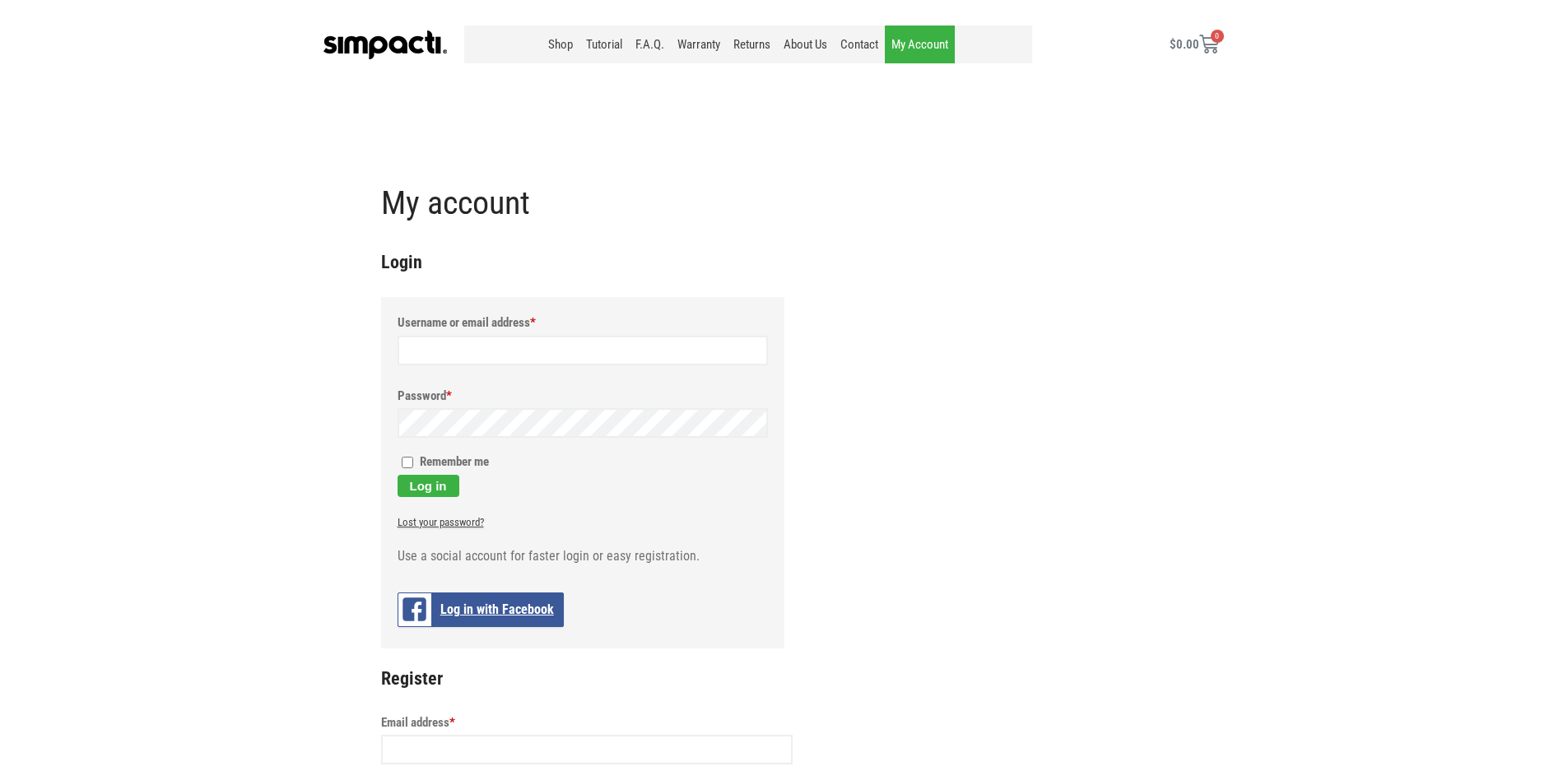 scroll, scrollTop: 0, scrollLeft: 0, axis: both 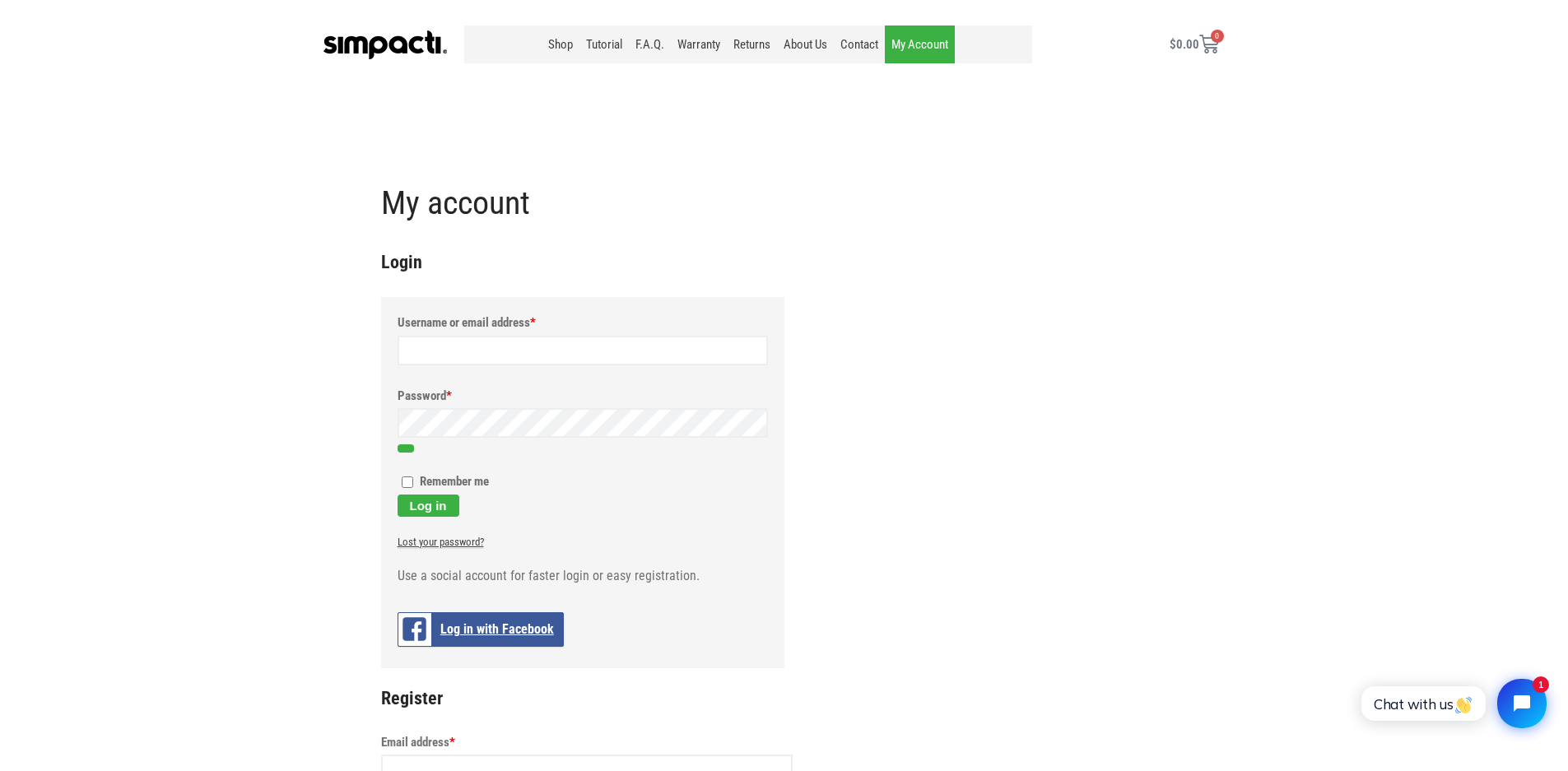 type on "[PERSON_NAME][EMAIL_ADDRESS][PERSON_NAME][DOMAIN_NAME]" 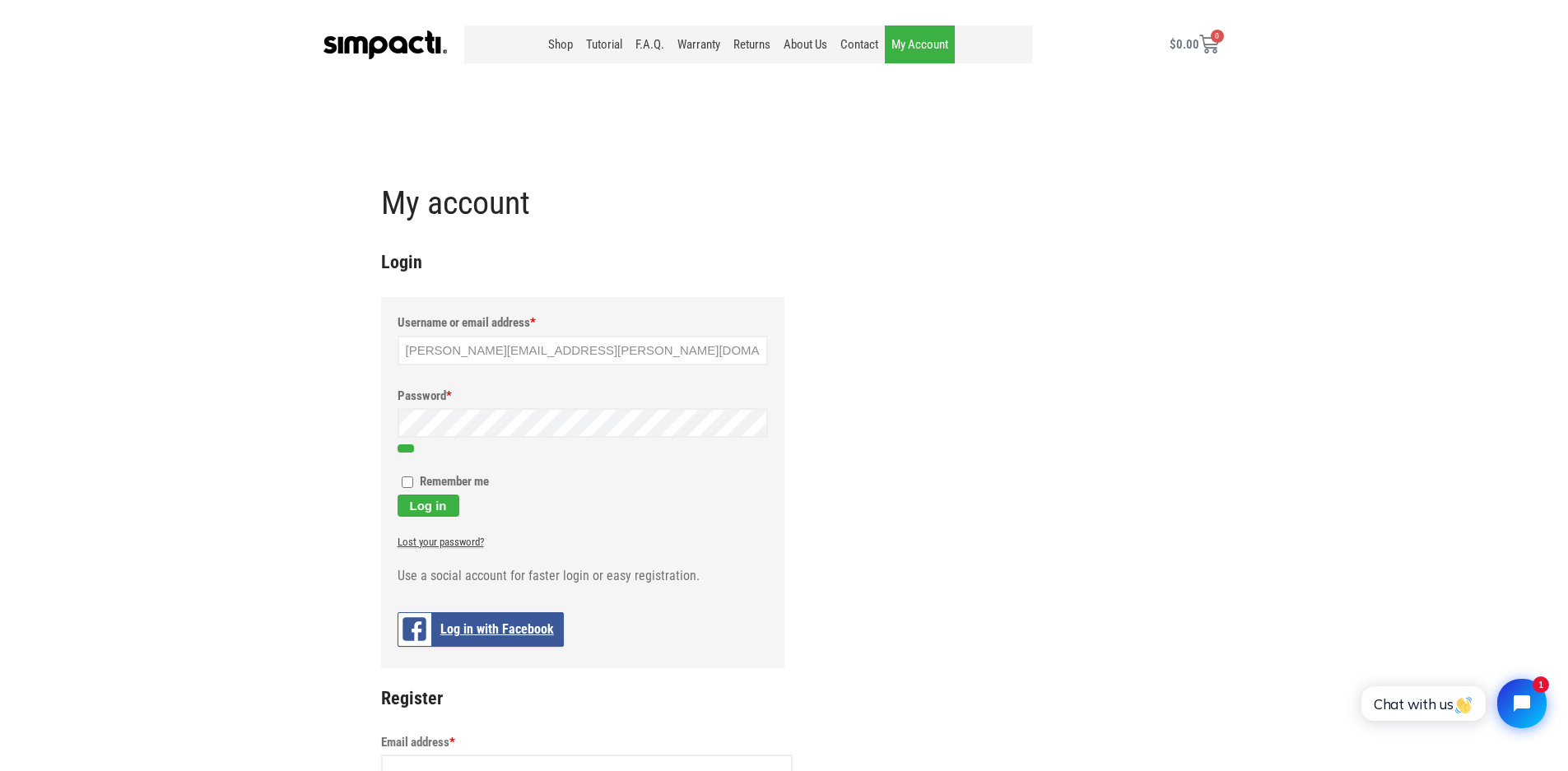 click on "Remember me" at bounding box center [407, 482] 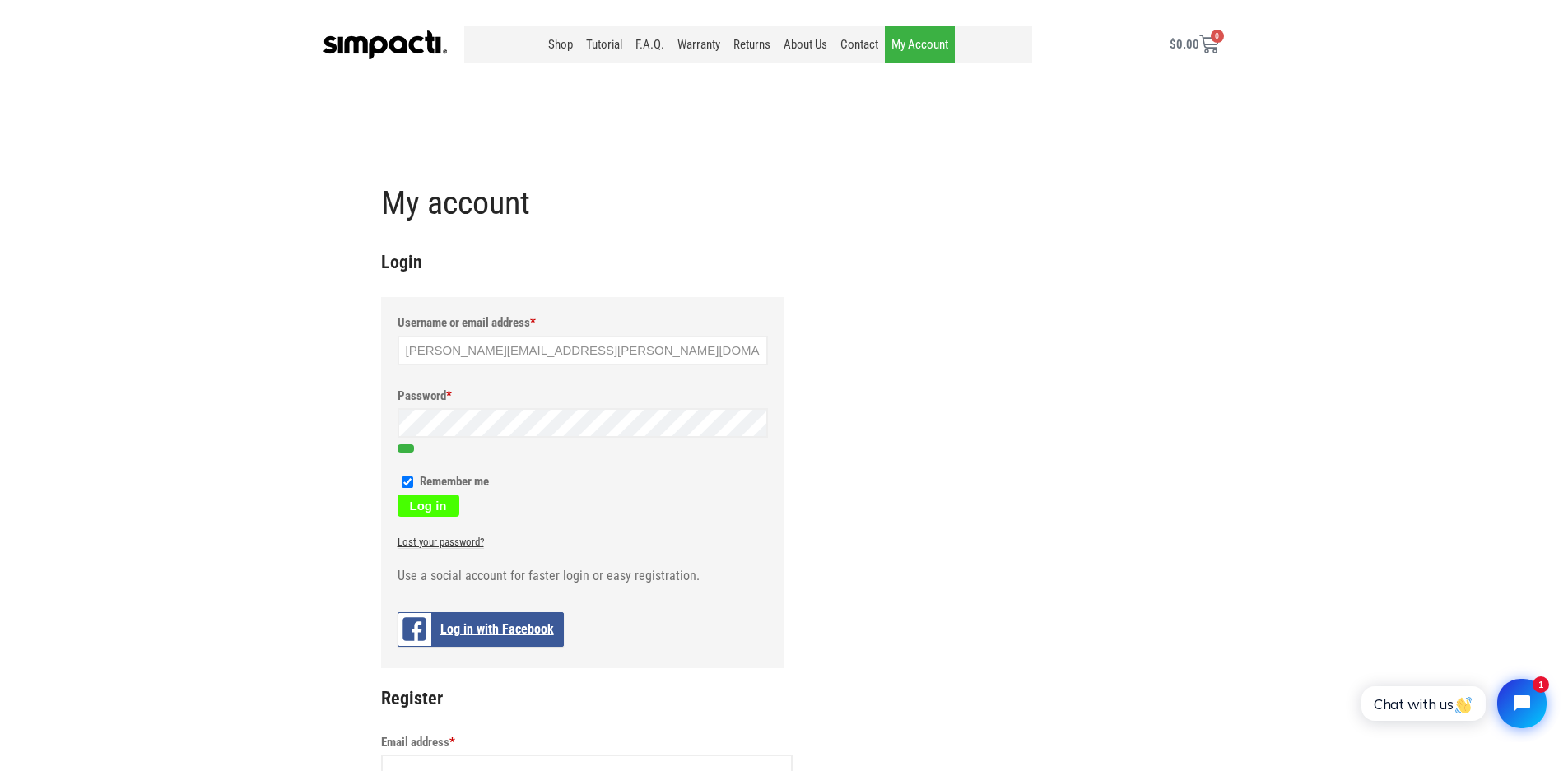 click on "Log in" at bounding box center [428, 505] 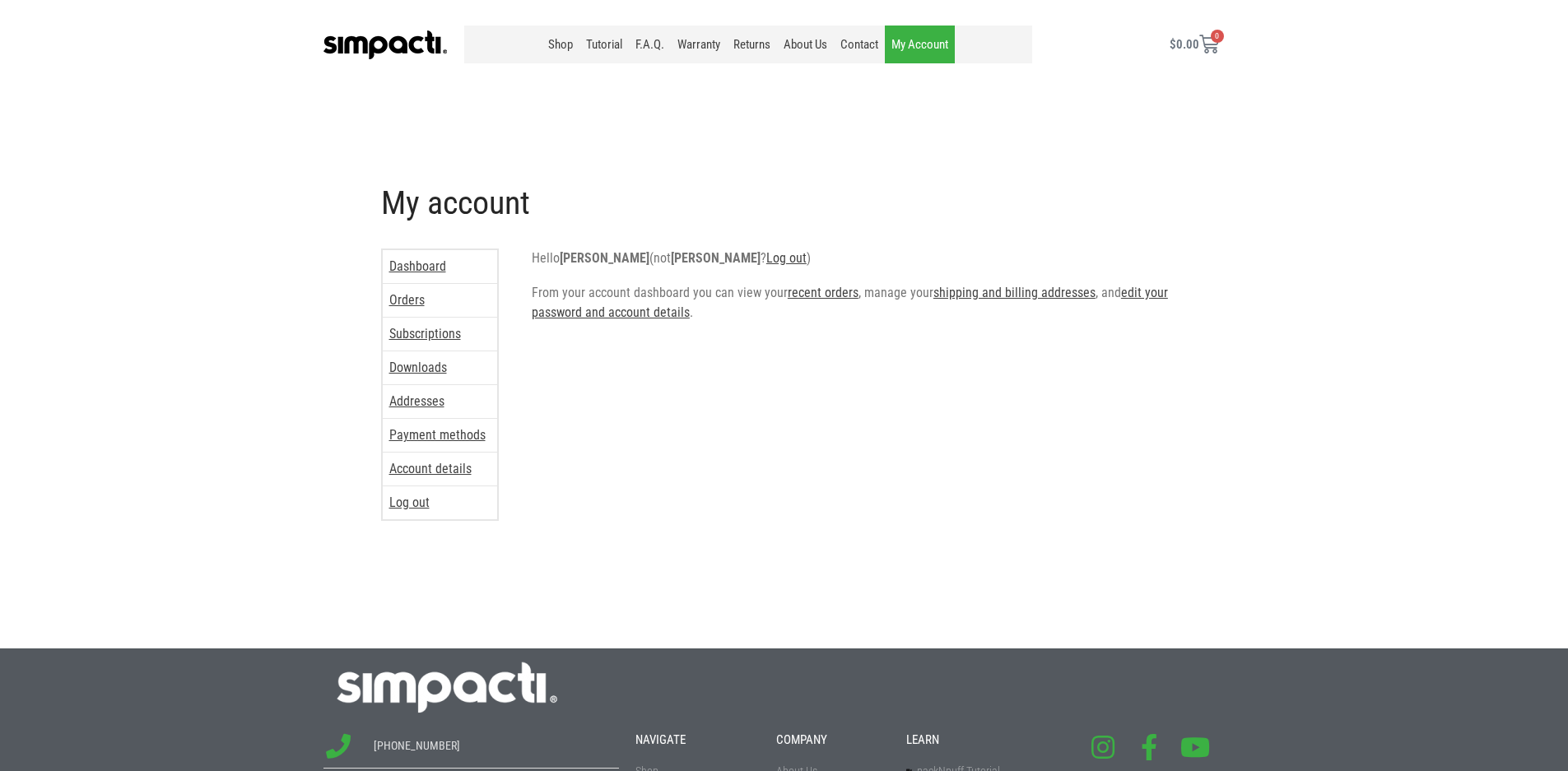 scroll, scrollTop: 0, scrollLeft: 0, axis: both 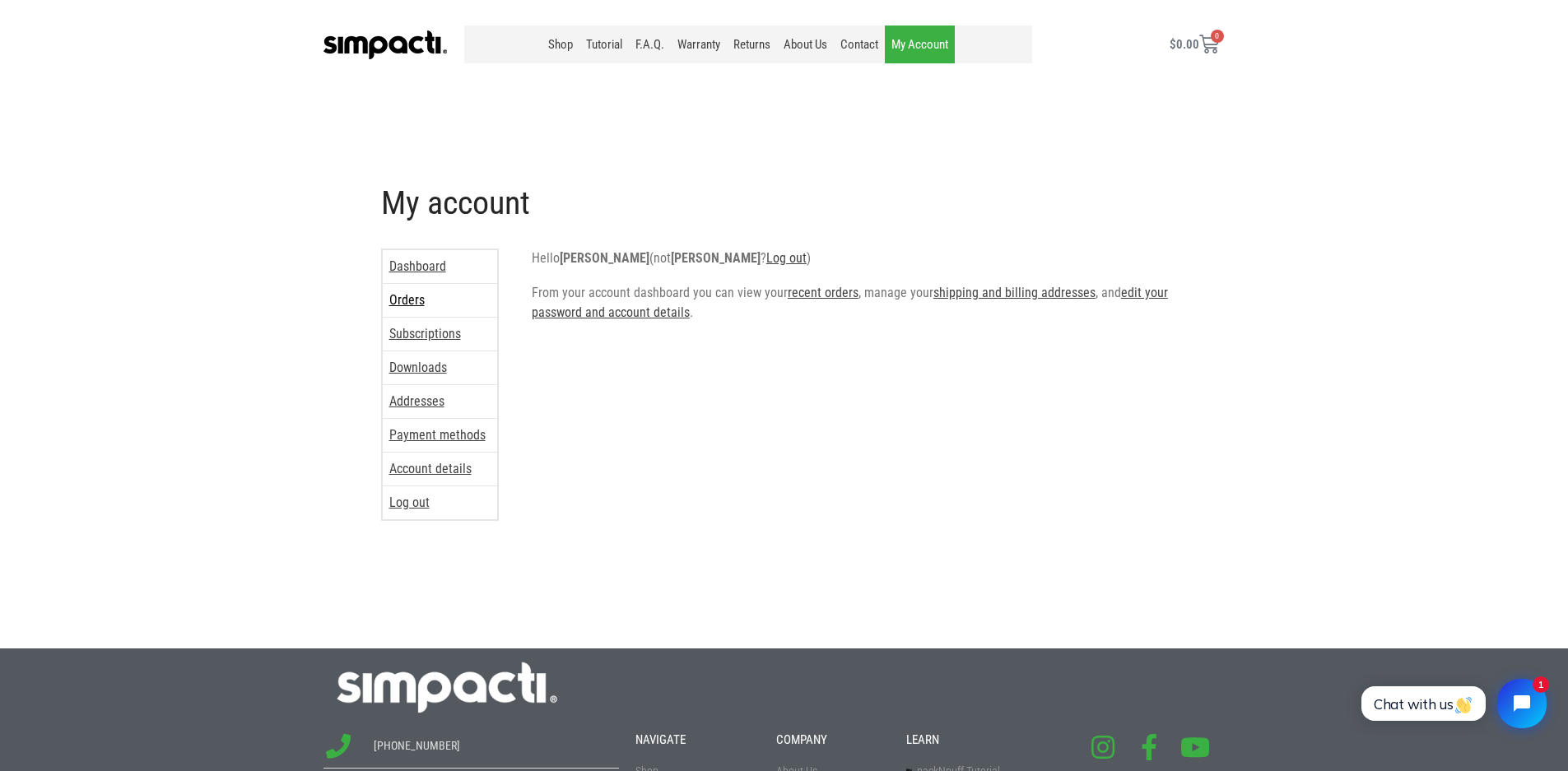click on "Orders" at bounding box center [440, 300] 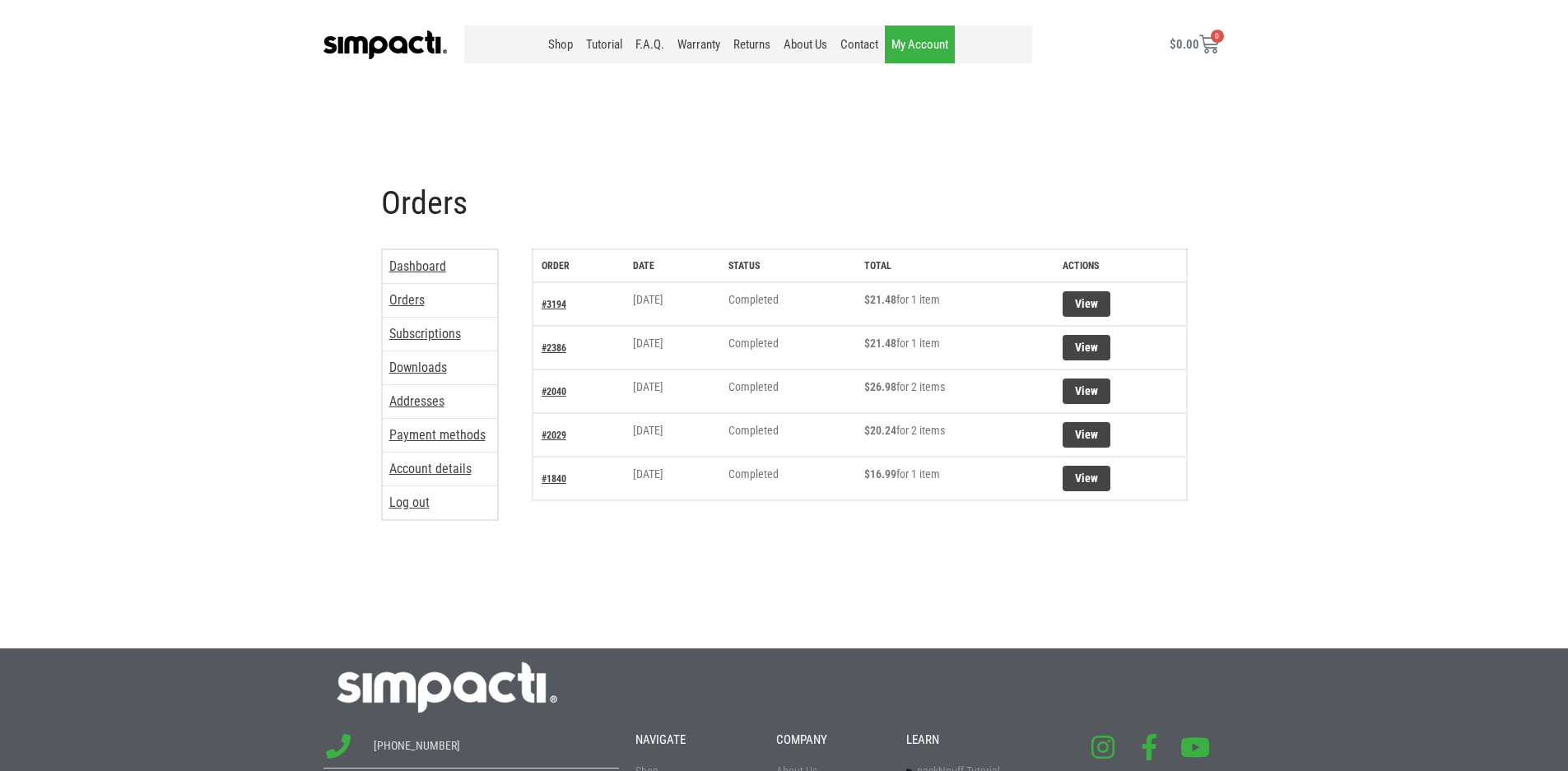 scroll, scrollTop: 0, scrollLeft: 0, axis: both 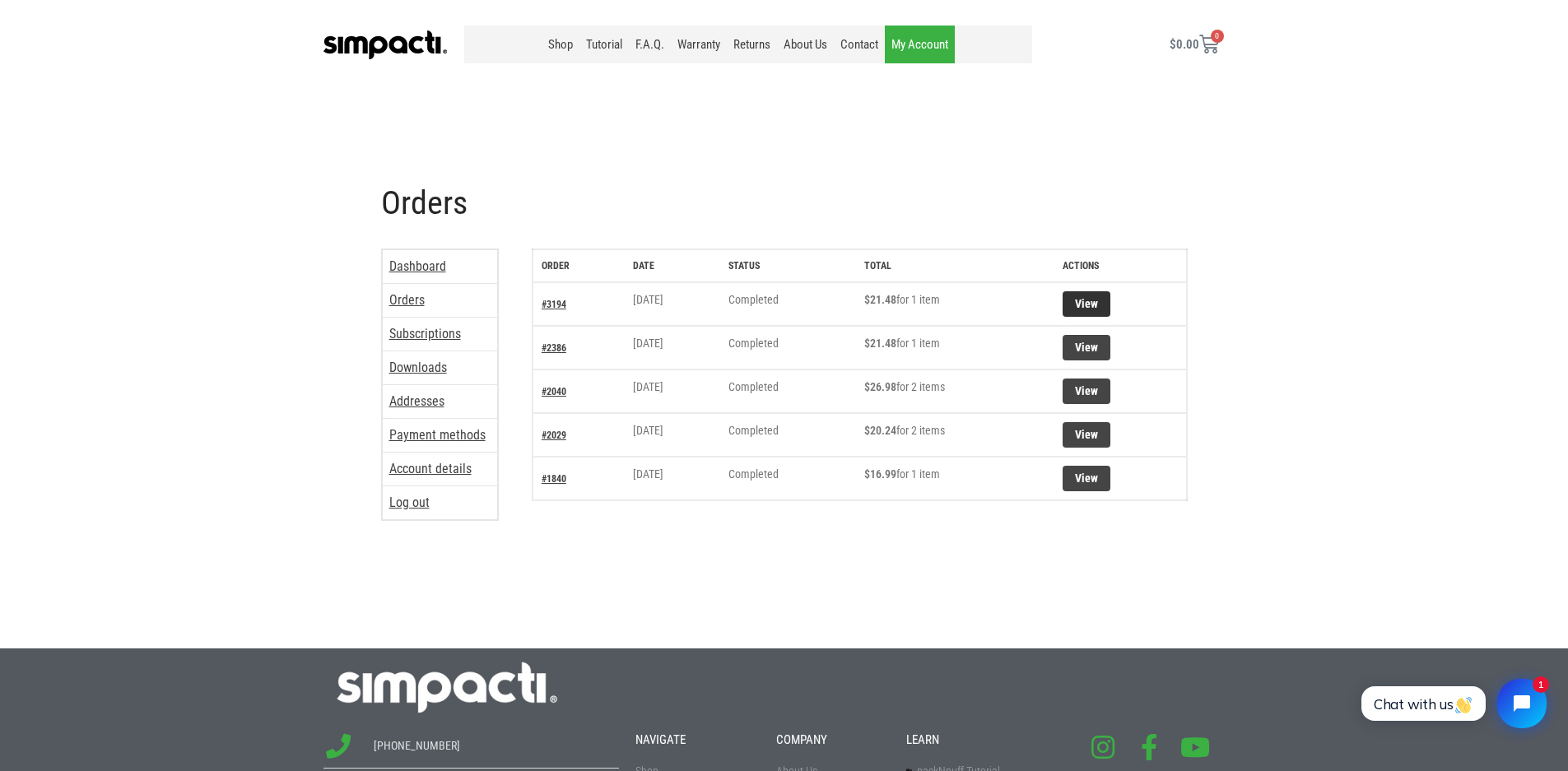 click on "View" at bounding box center [1086, 304] 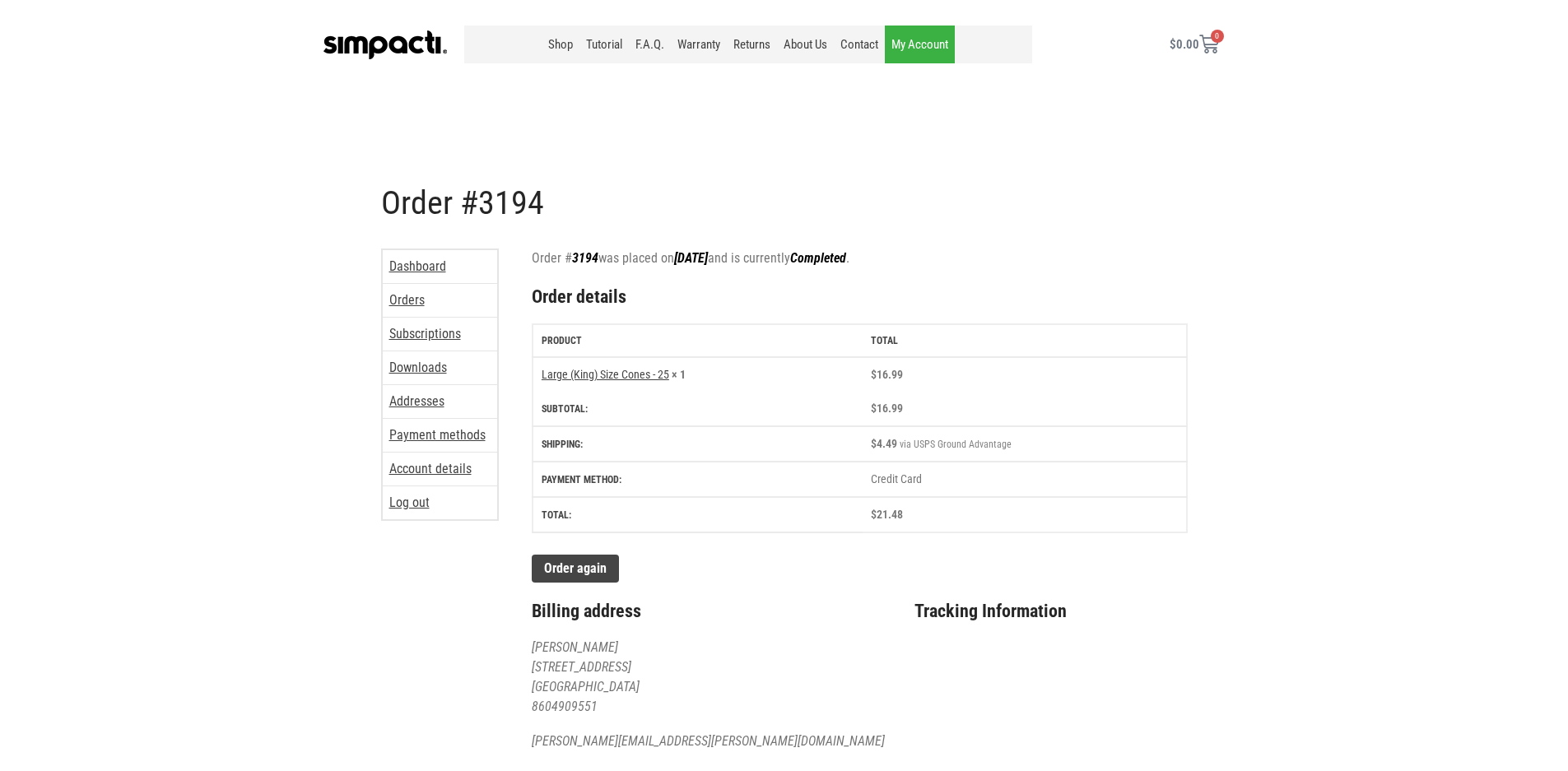 scroll, scrollTop: 0, scrollLeft: 0, axis: both 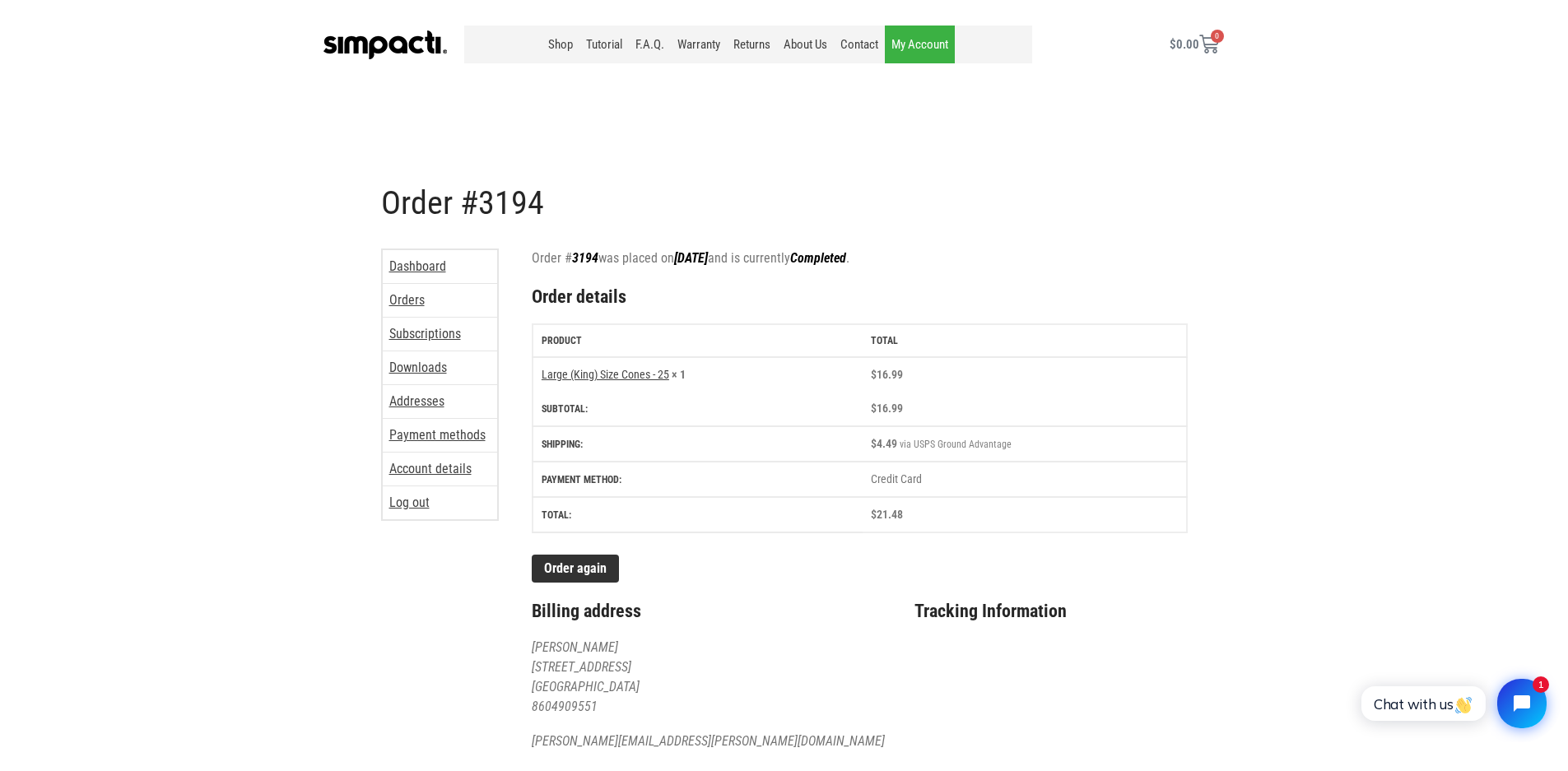 click on "Order again" at bounding box center [575, 569] 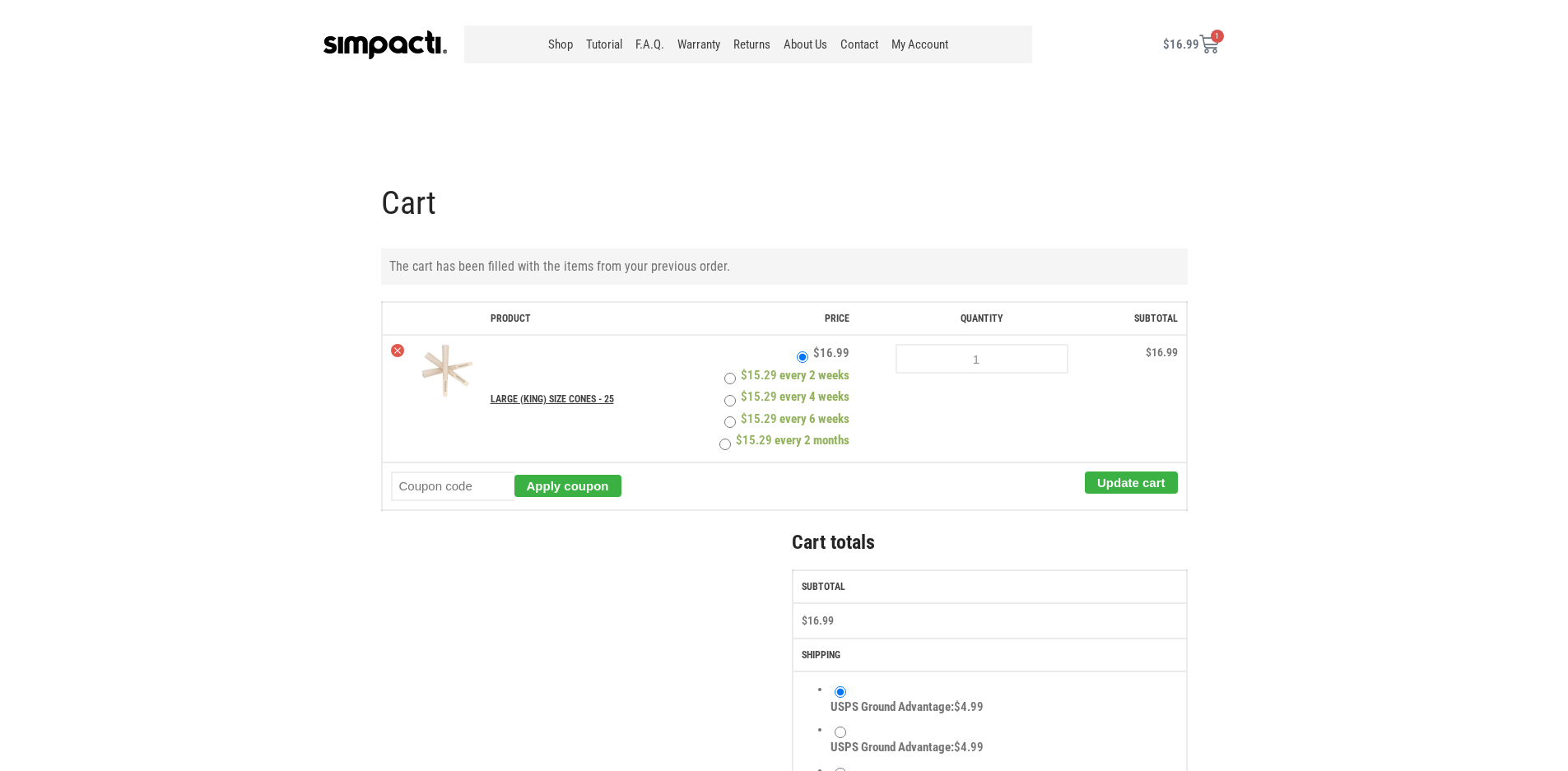 scroll, scrollTop: 0, scrollLeft: 0, axis: both 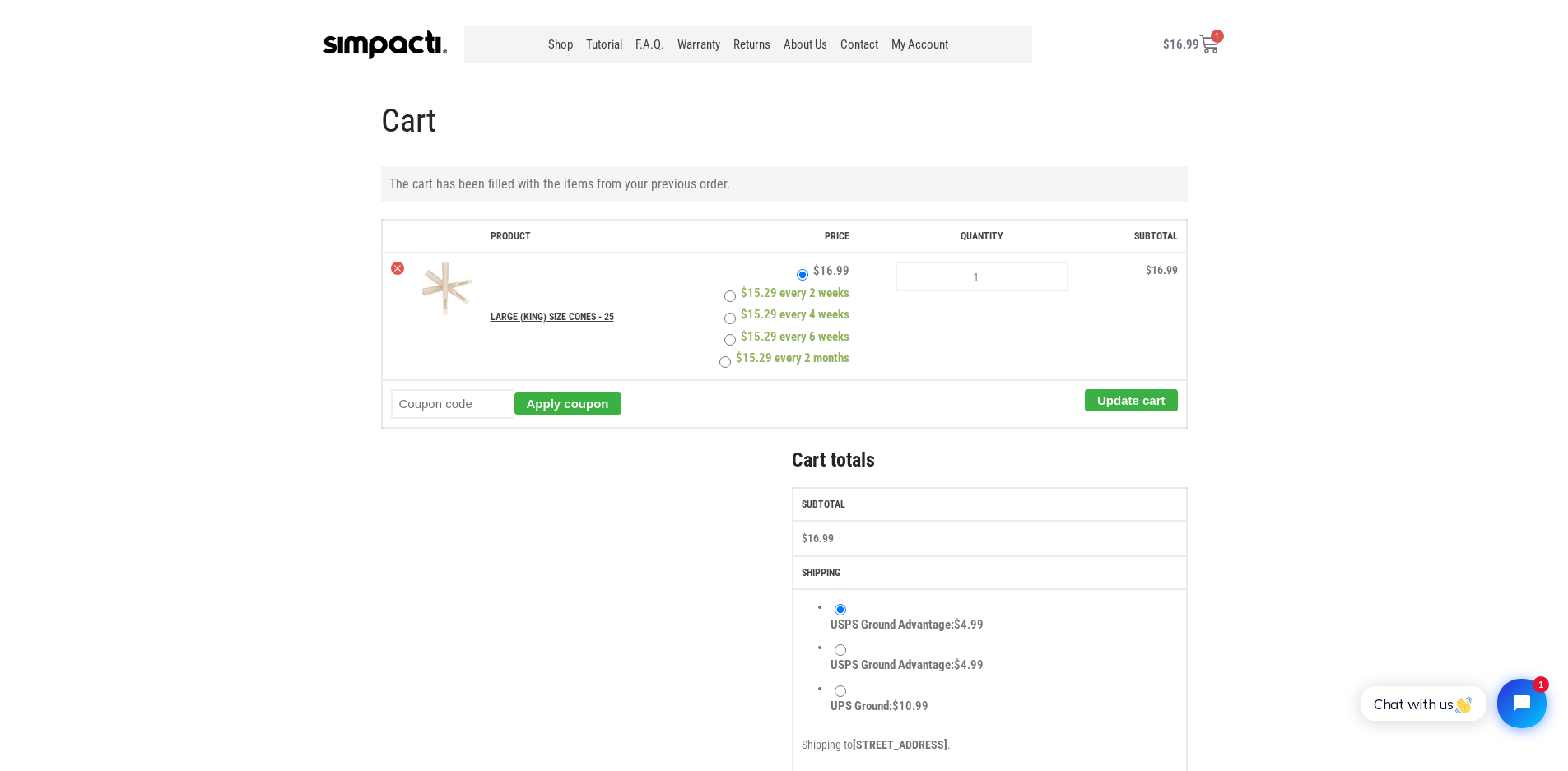 click at bounding box center (1209, 44) 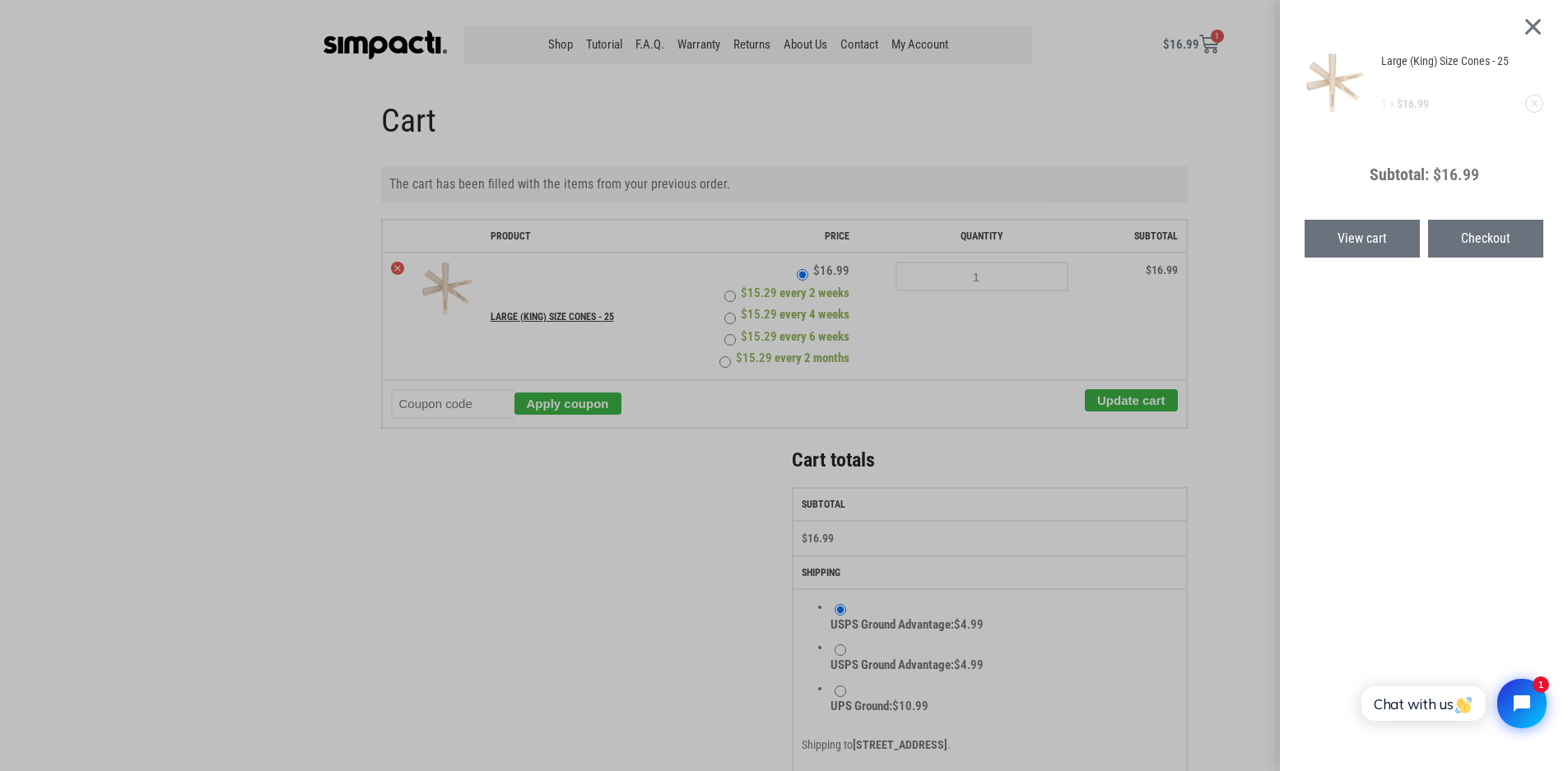 click on "Checkout" at bounding box center [1486, 239] 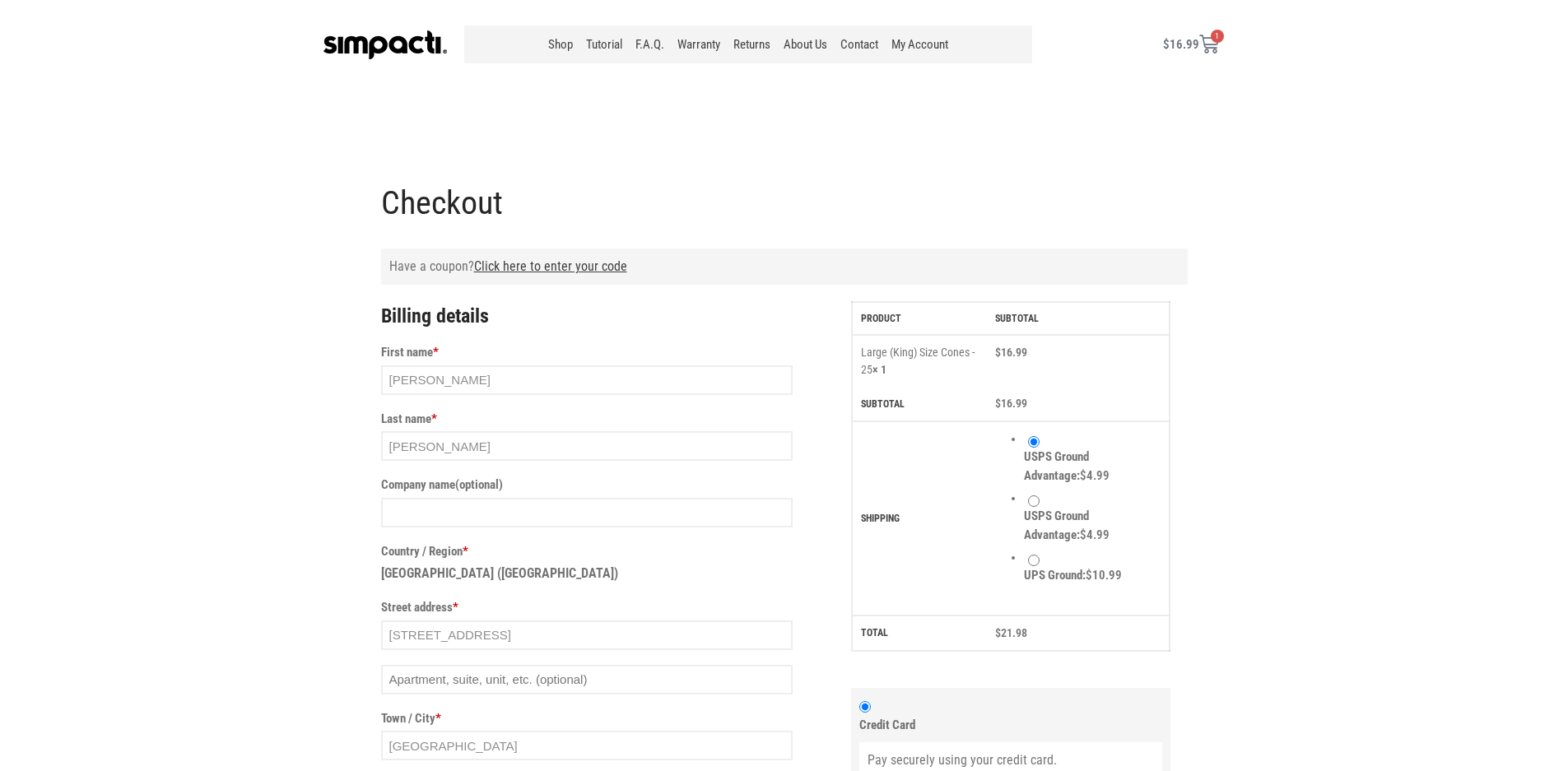 scroll, scrollTop: 0, scrollLeft: 0, axis: both 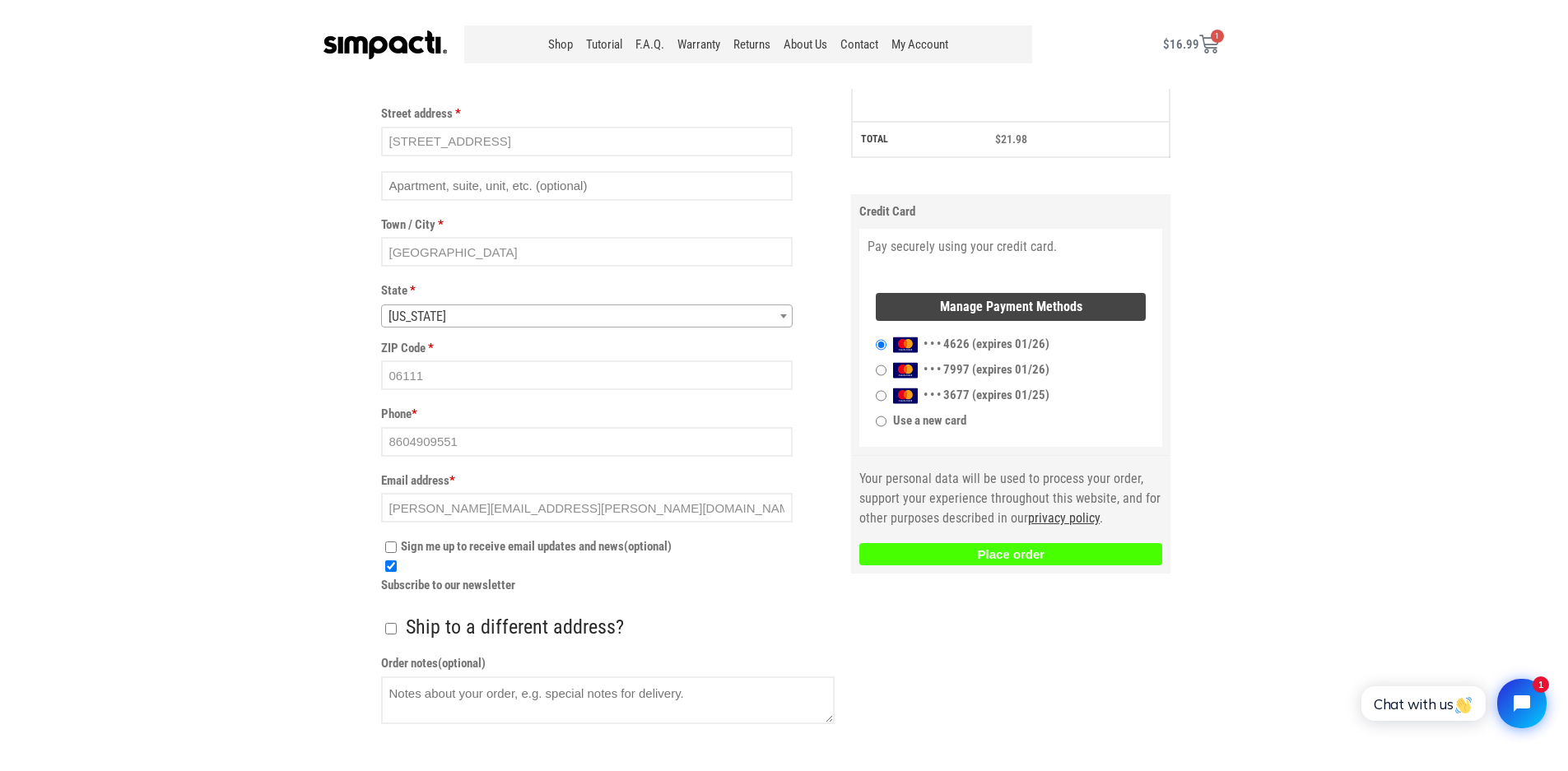 click on "Place order" at bounding box center (1011, 554) 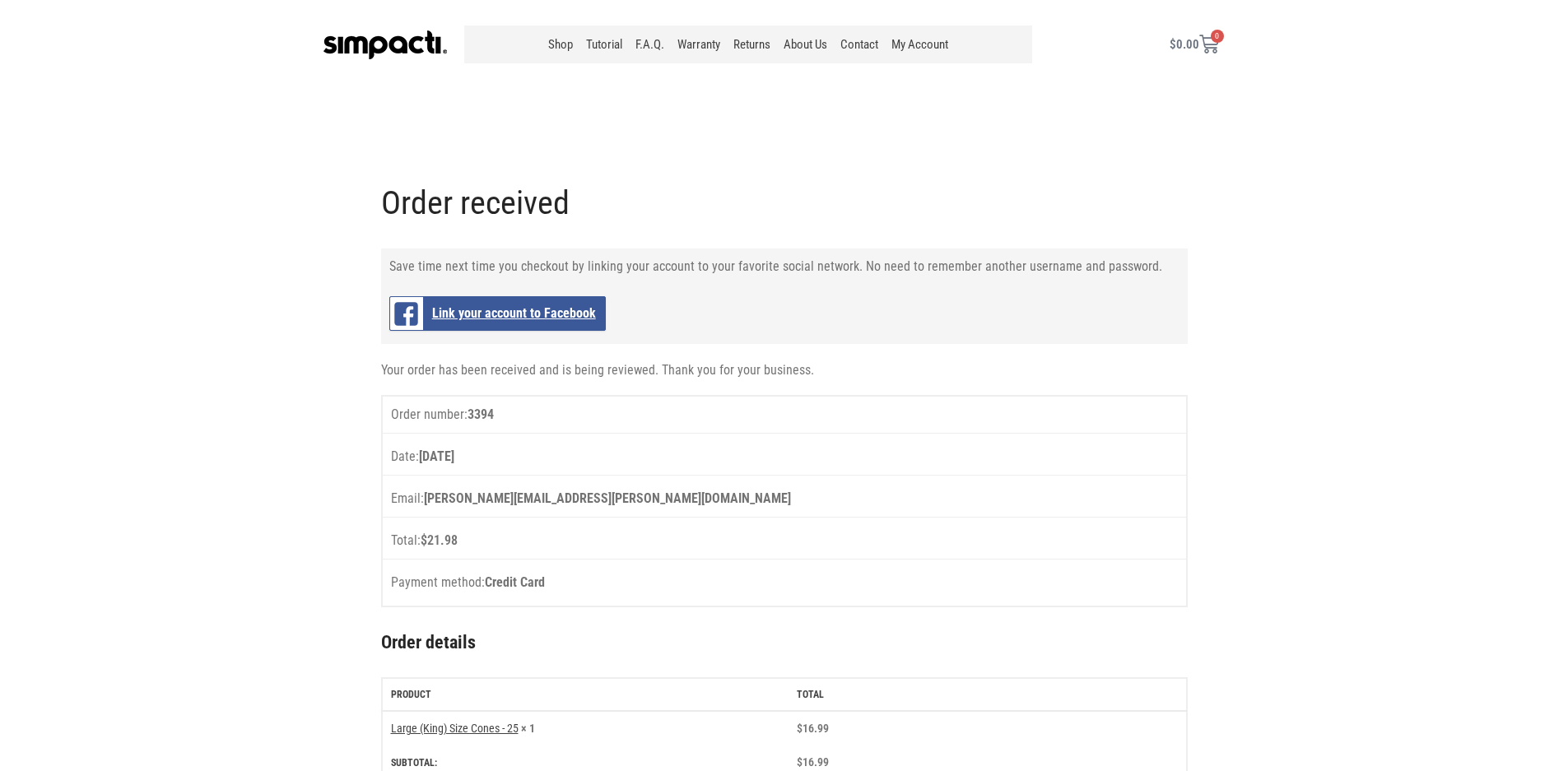 scroll, scrollTop: 0, scrollLeft: 0, axis: both 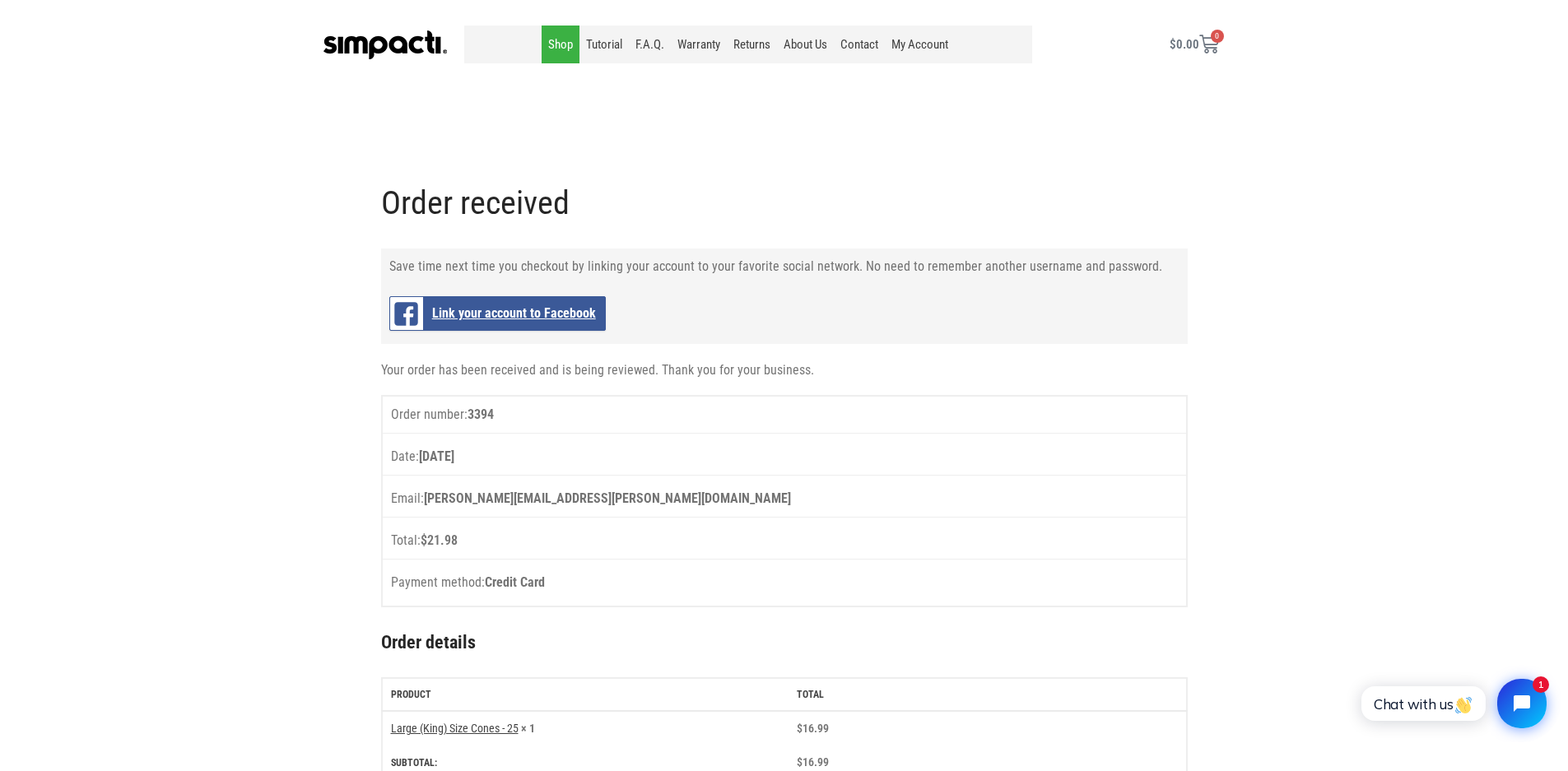 click on "Shop" 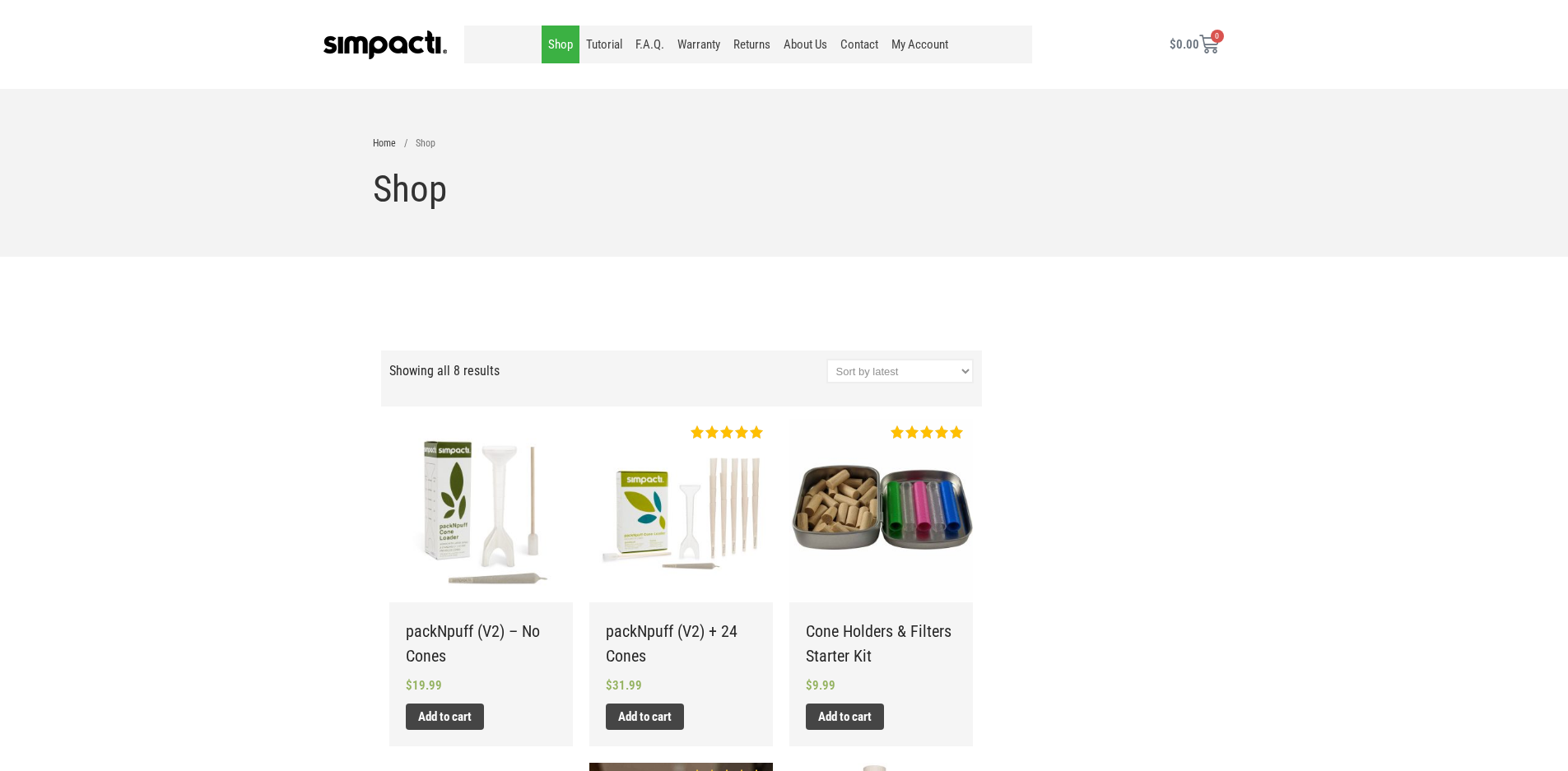 scroll, scrollTop: 0, scrollLeft: 0, axis: both 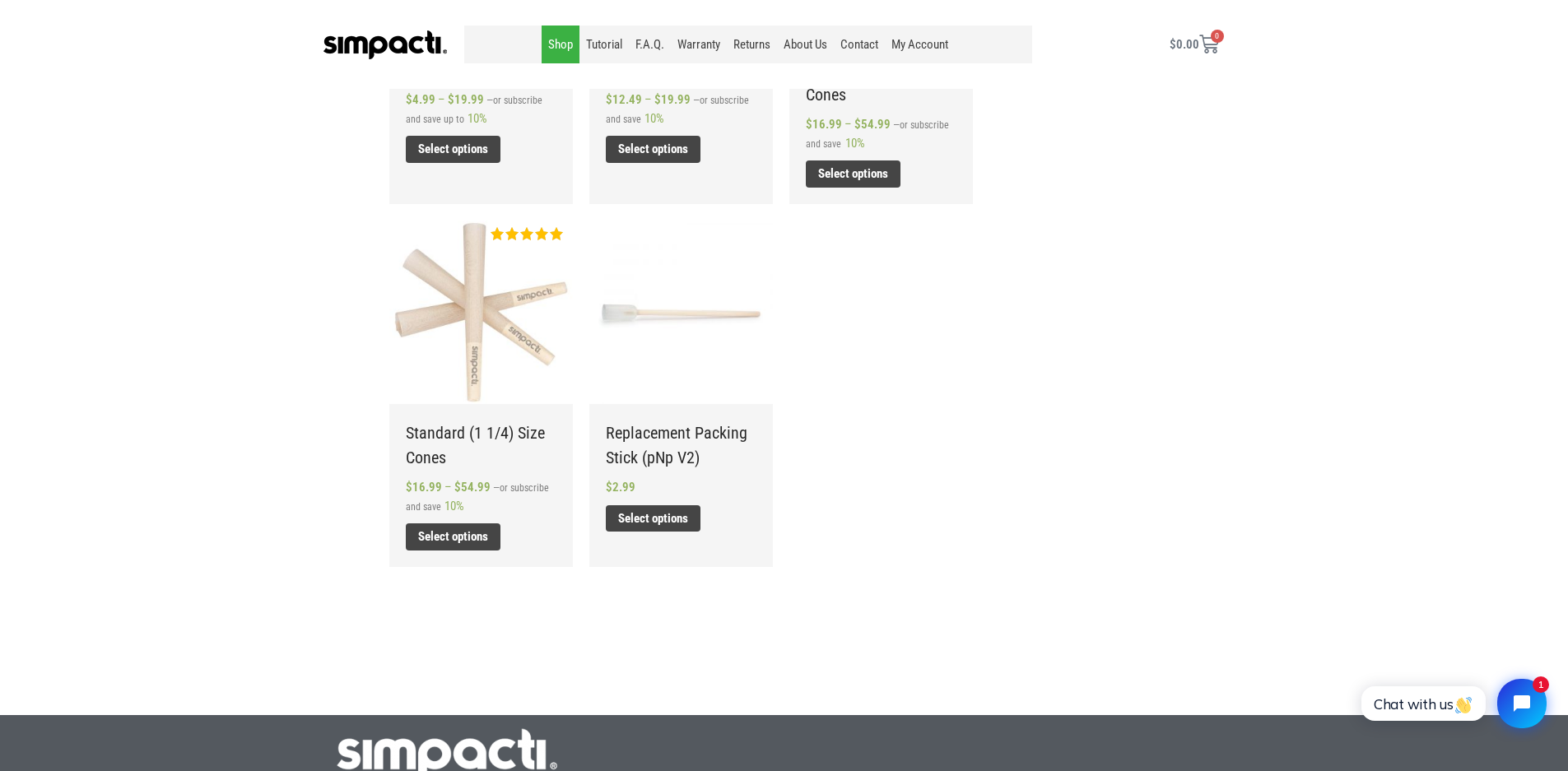 click on "Standard (1 1/4) Size Cones" at bounding box center (481, 445) 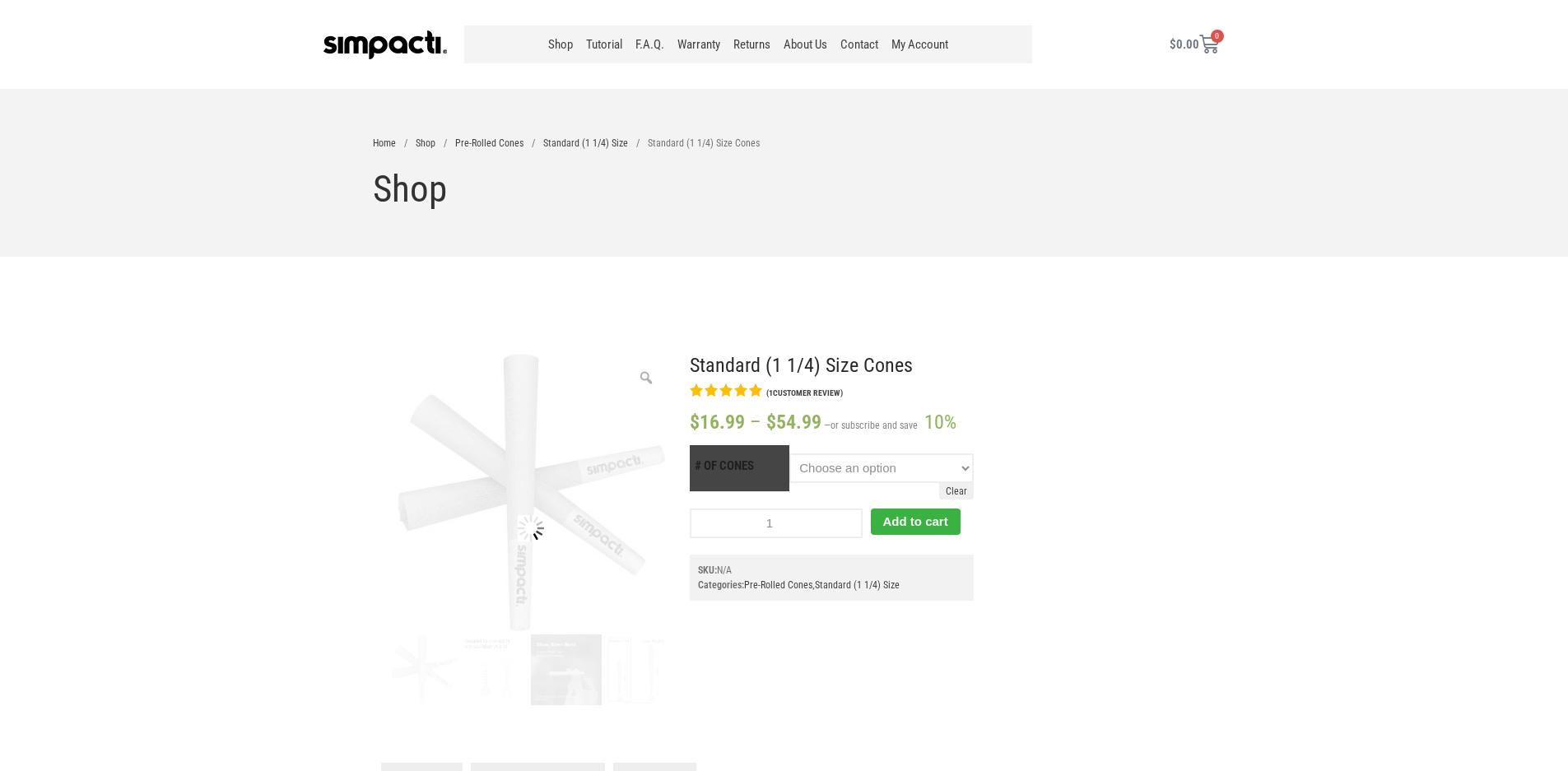 scroll, scrollTop: 0, scrollLeft: 0, axis: both 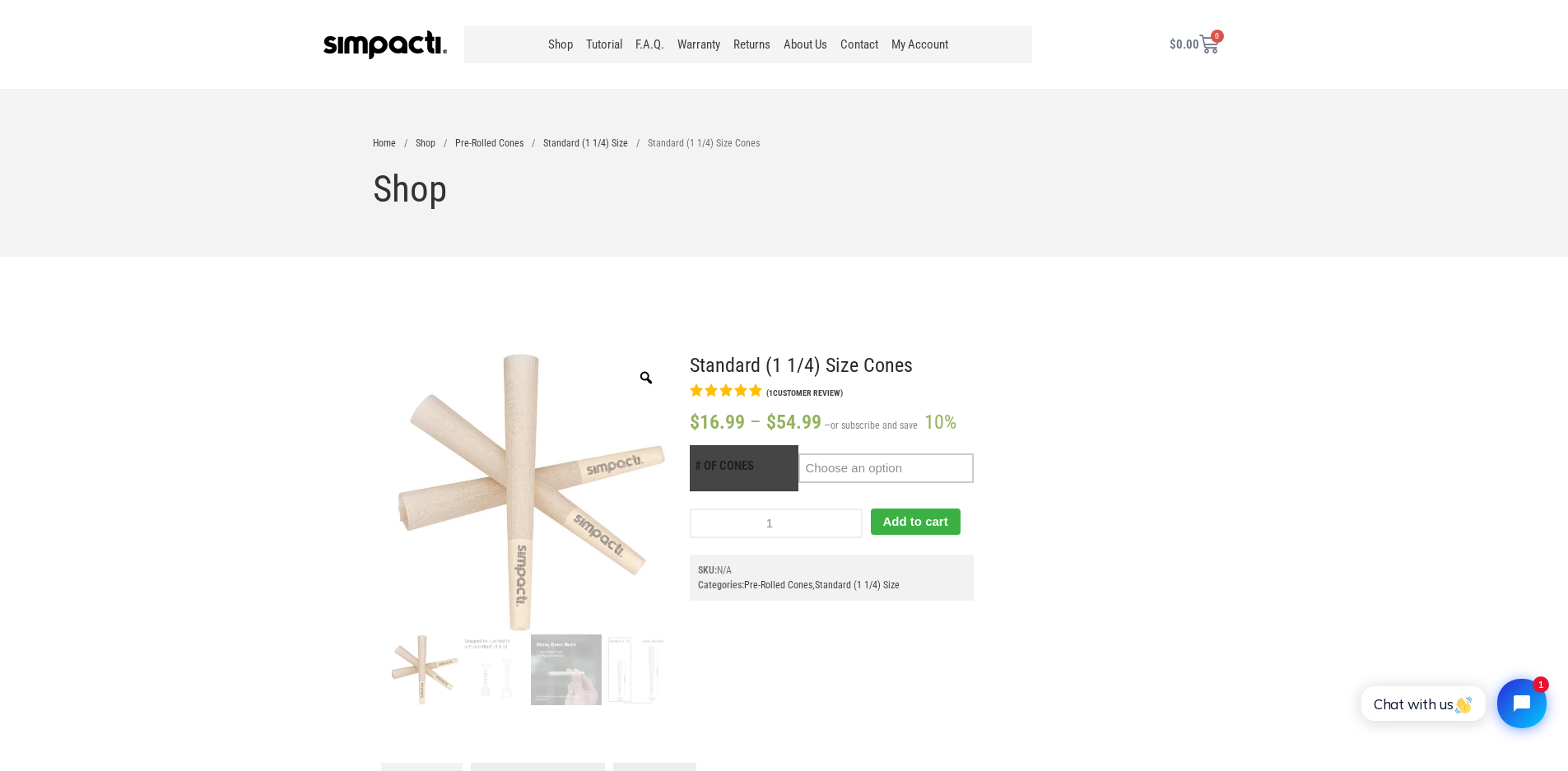 click on "Choose an option 25 50 100 200" 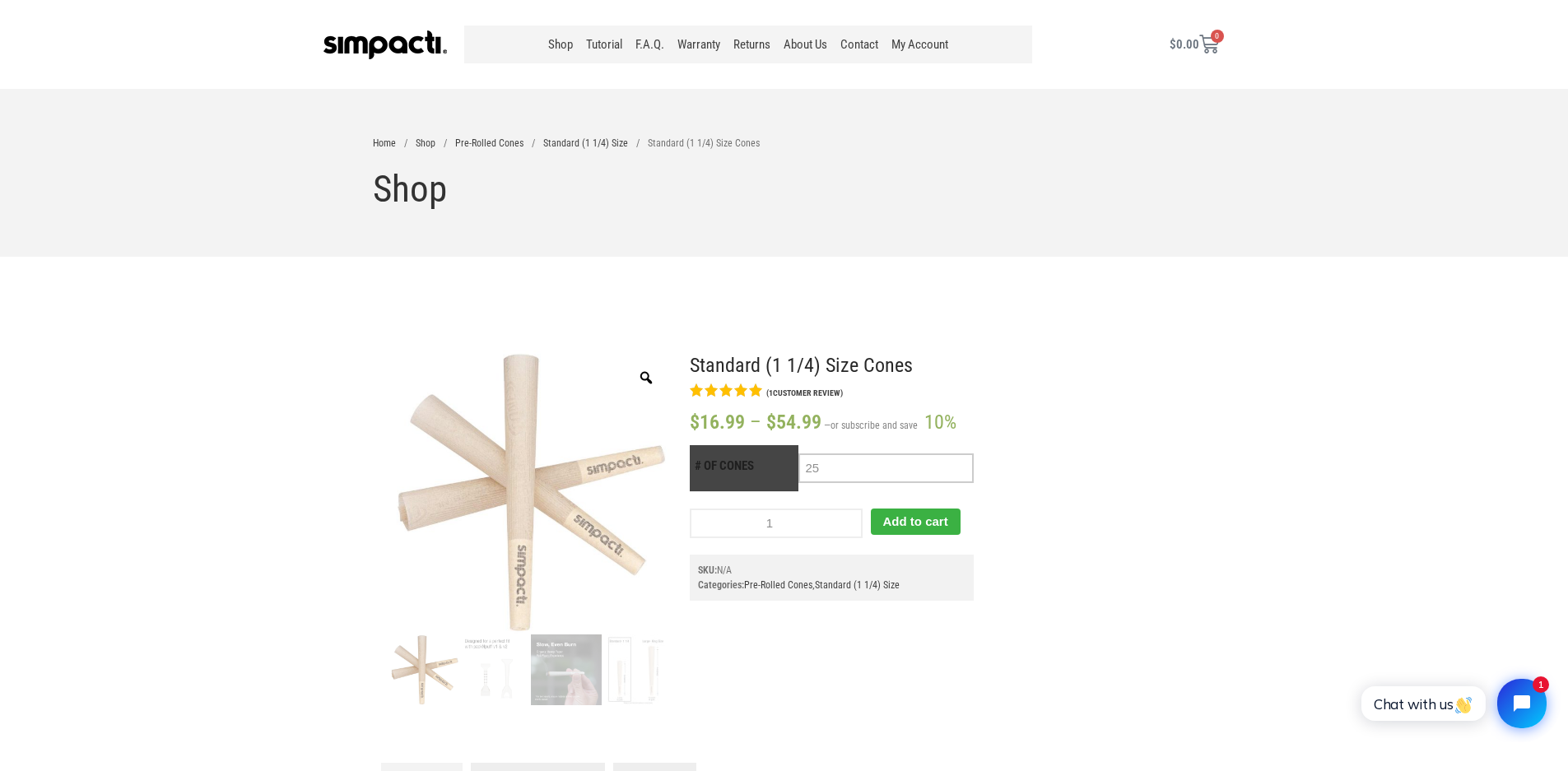 click on "Choose an option 25 50 100 200" 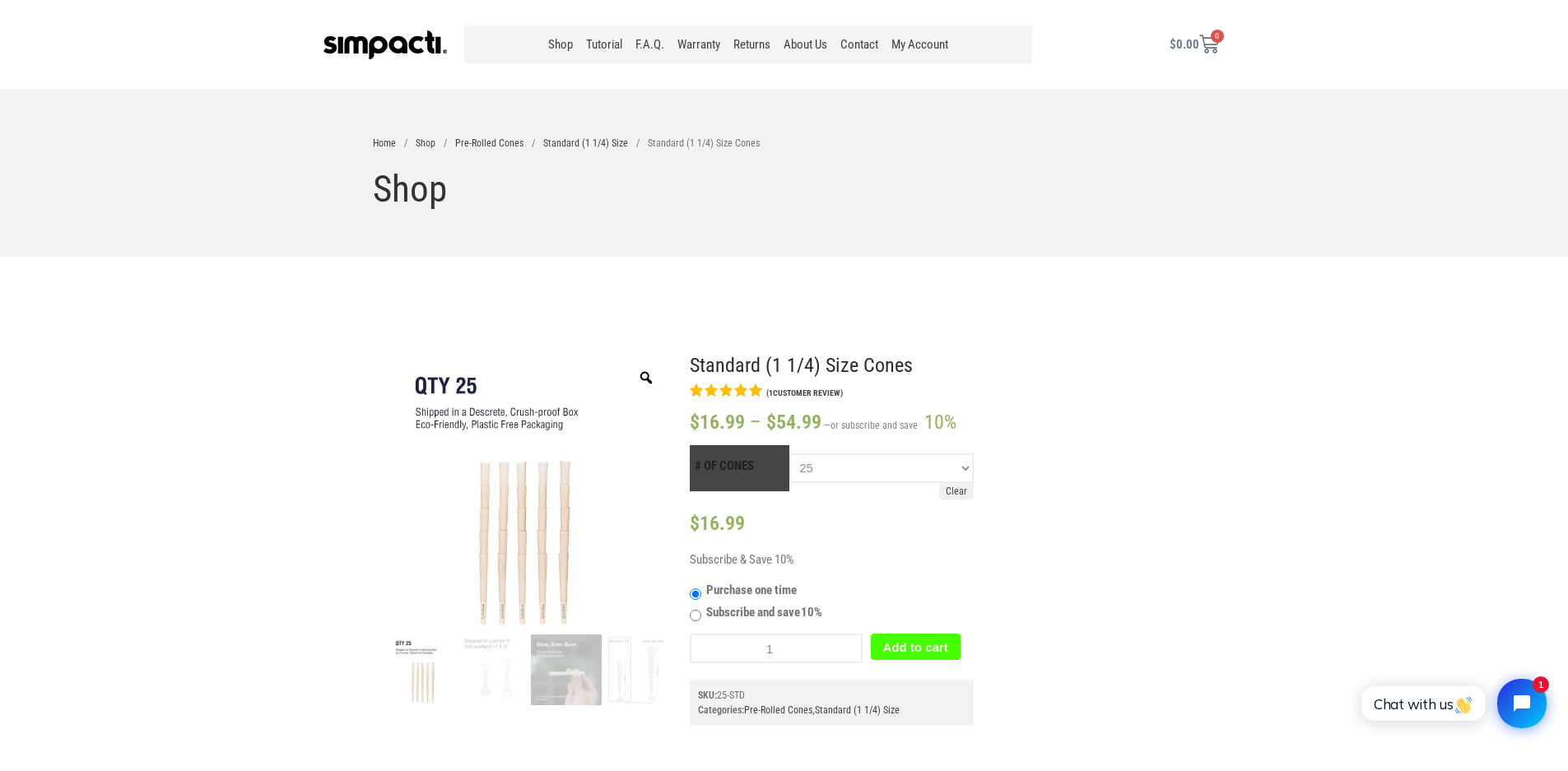 click on "Add to cart" 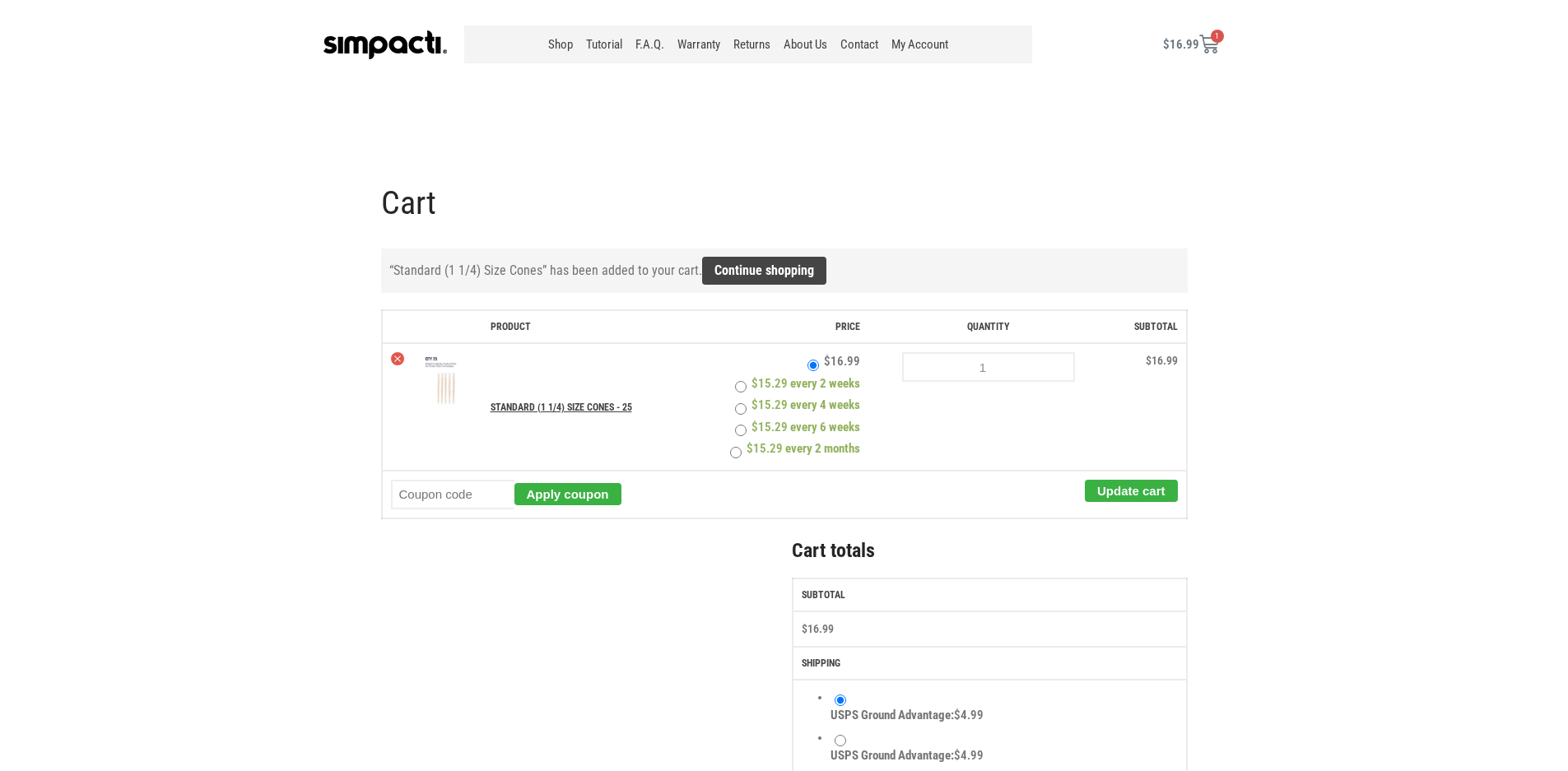 scroll, scrollTop: 0, scrollLeft: 0, axis: both 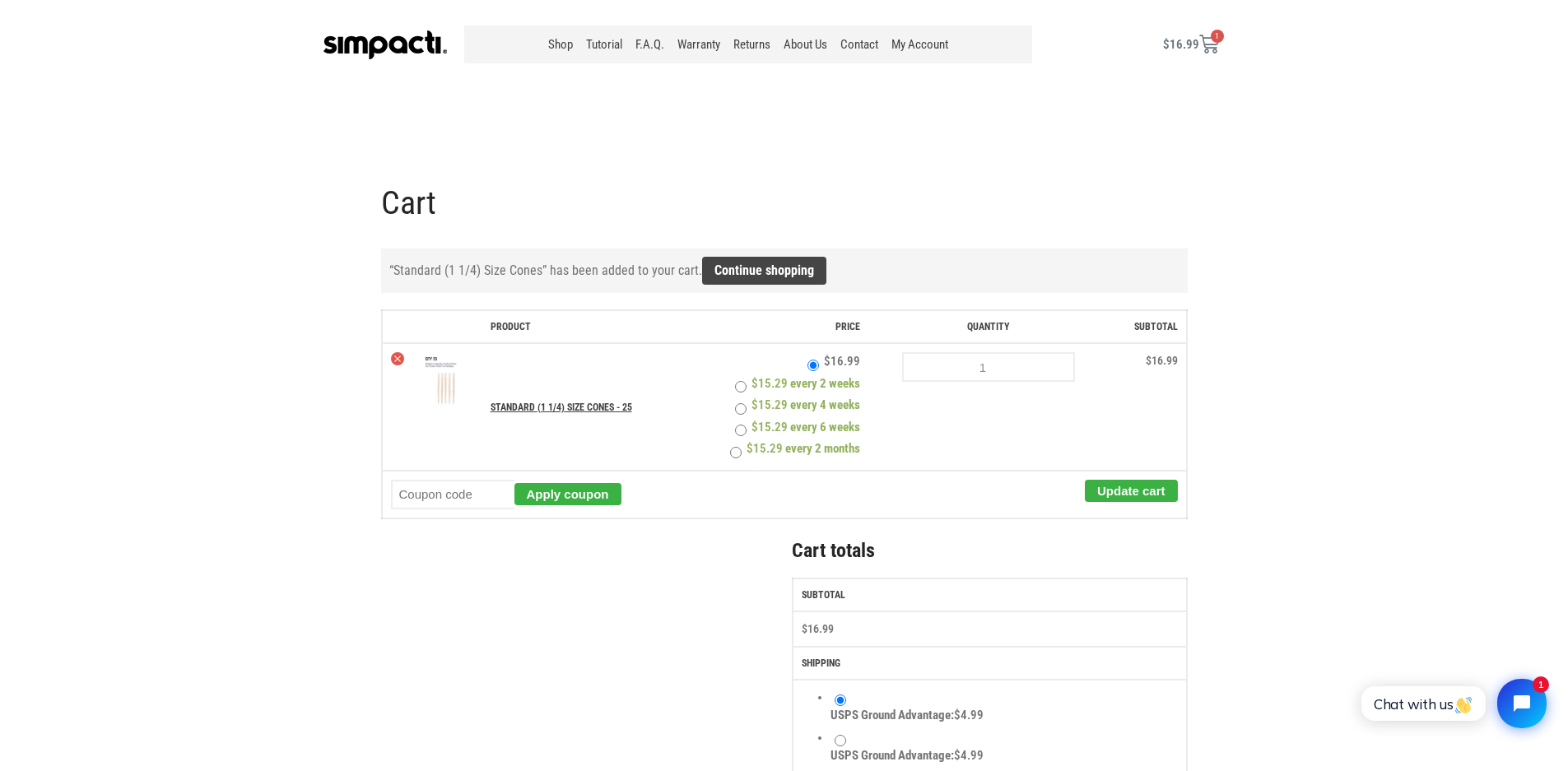 click on "$ 16.99" at bounding box center (1181, 44) 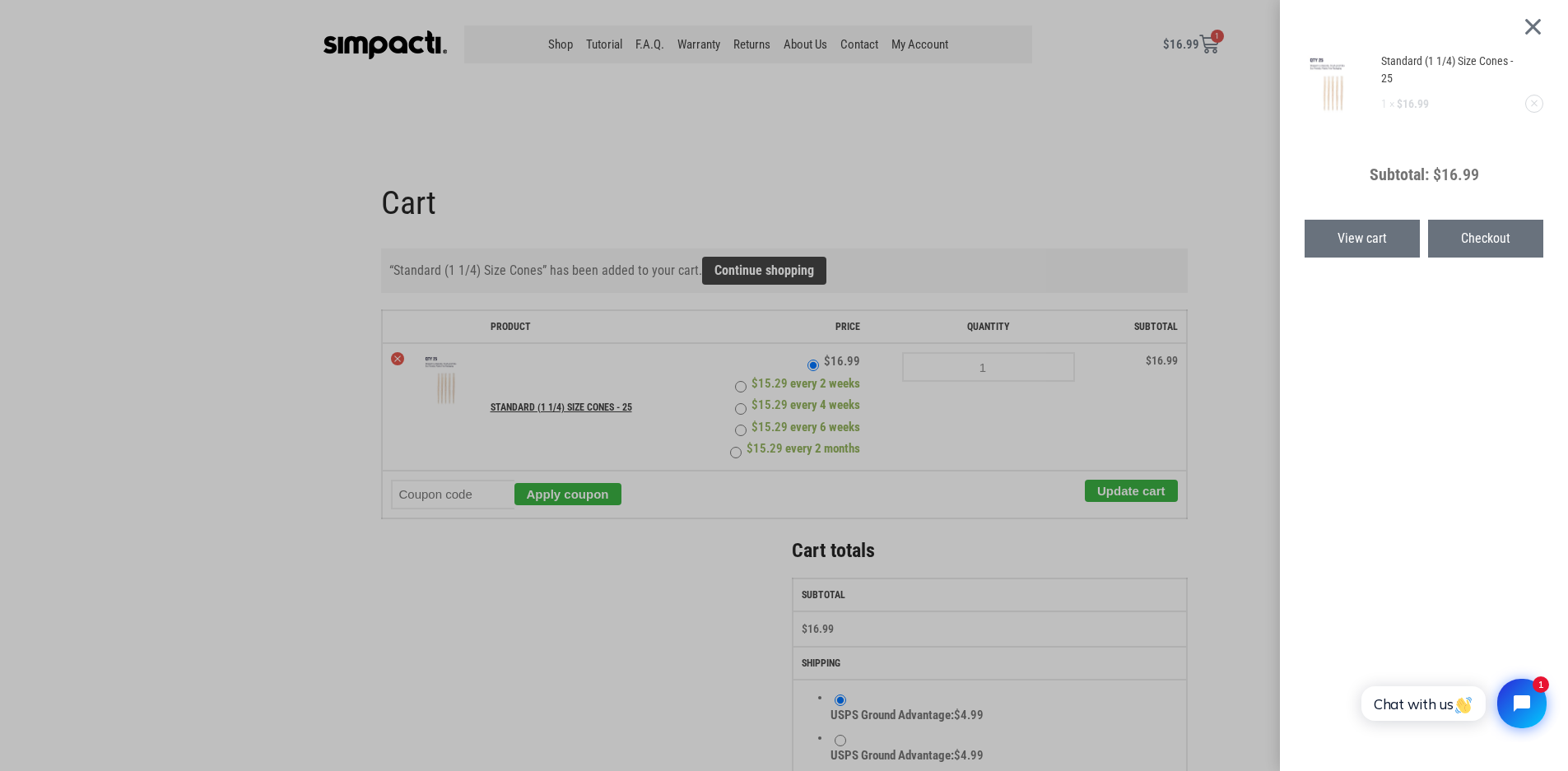 click on "Checkout" at bounding box center (1486, 239) 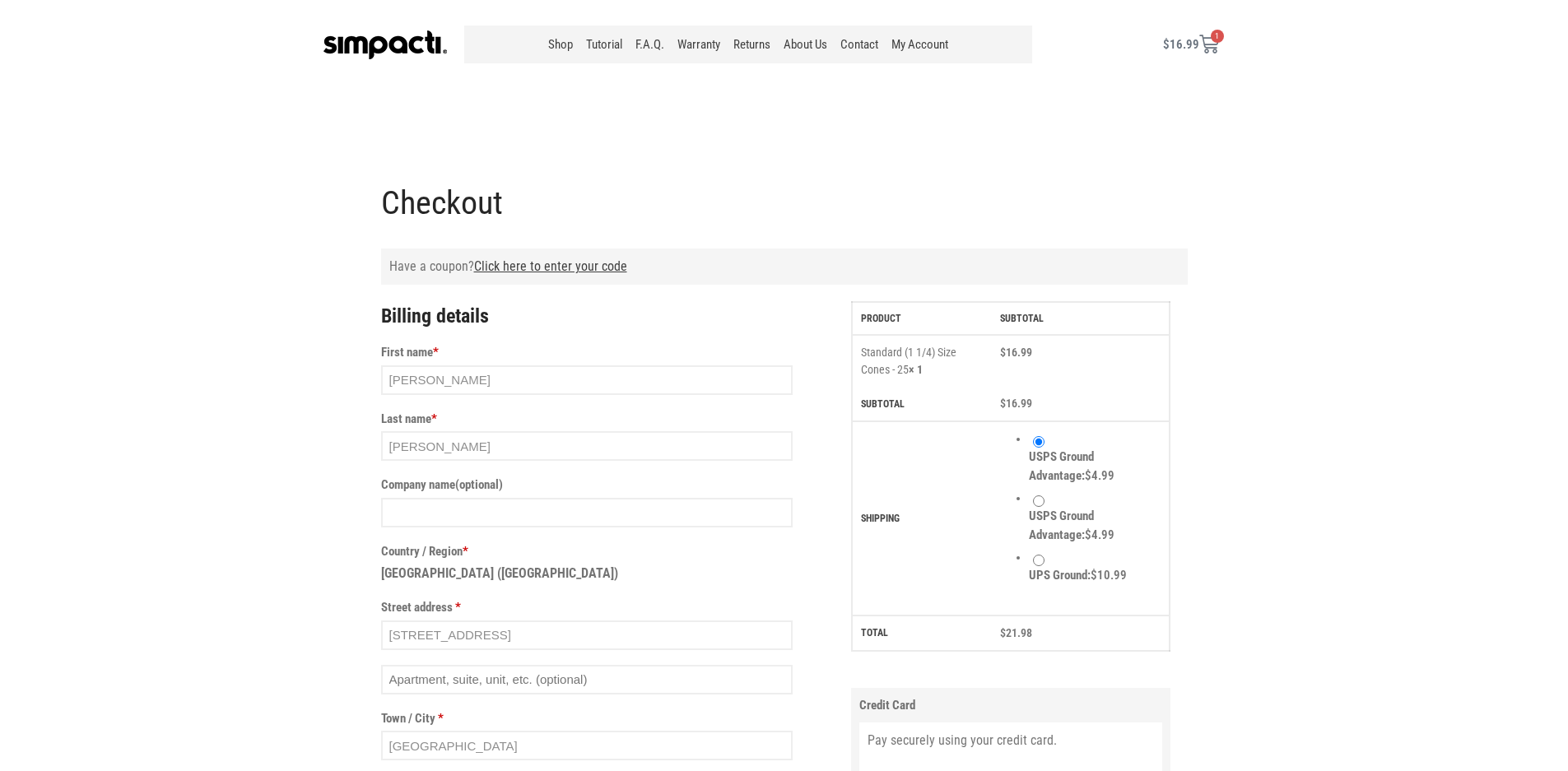 select on "CT" 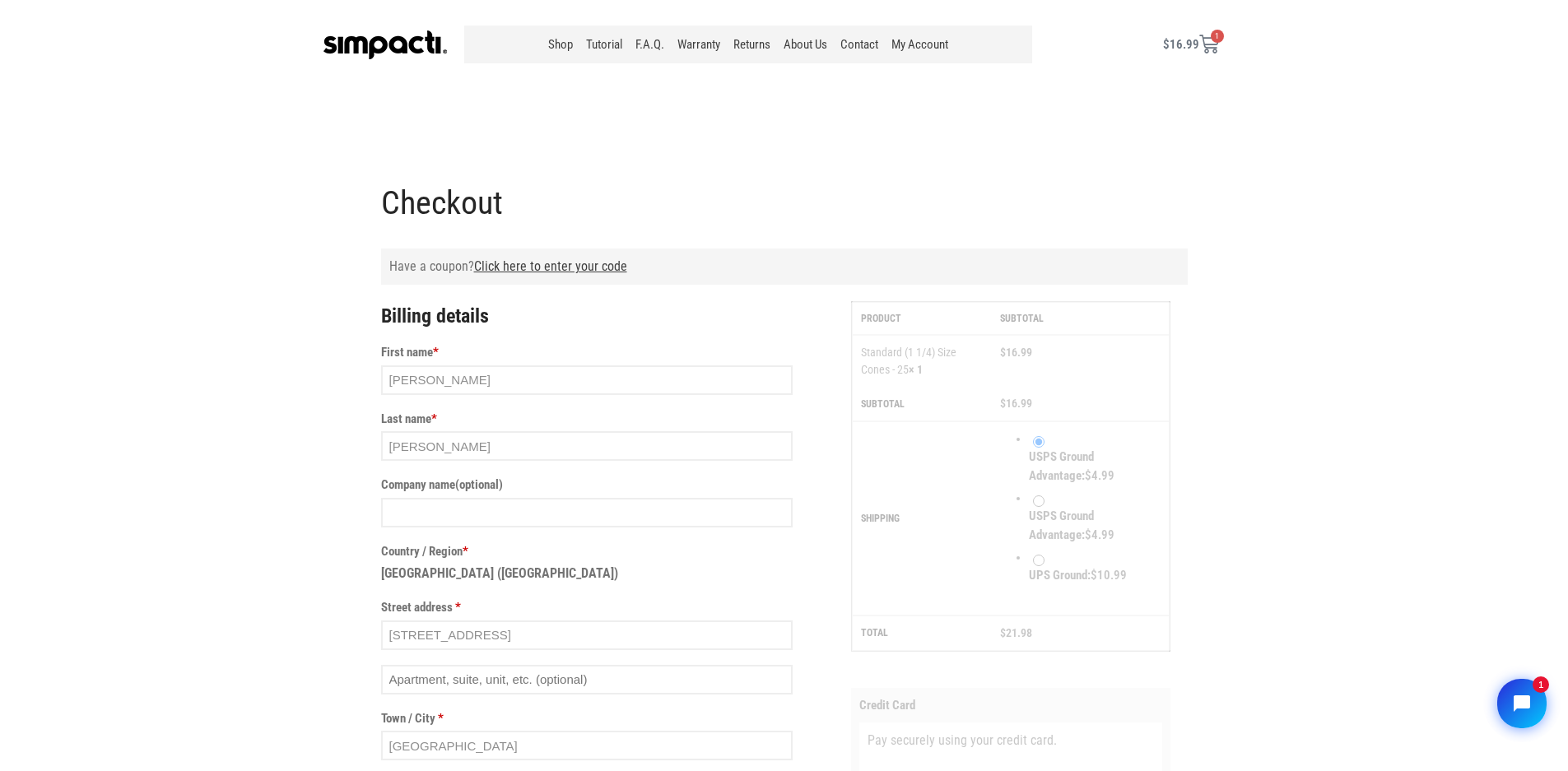 scroll, scrollTop: 0, scrollLeft: 0, axis: both 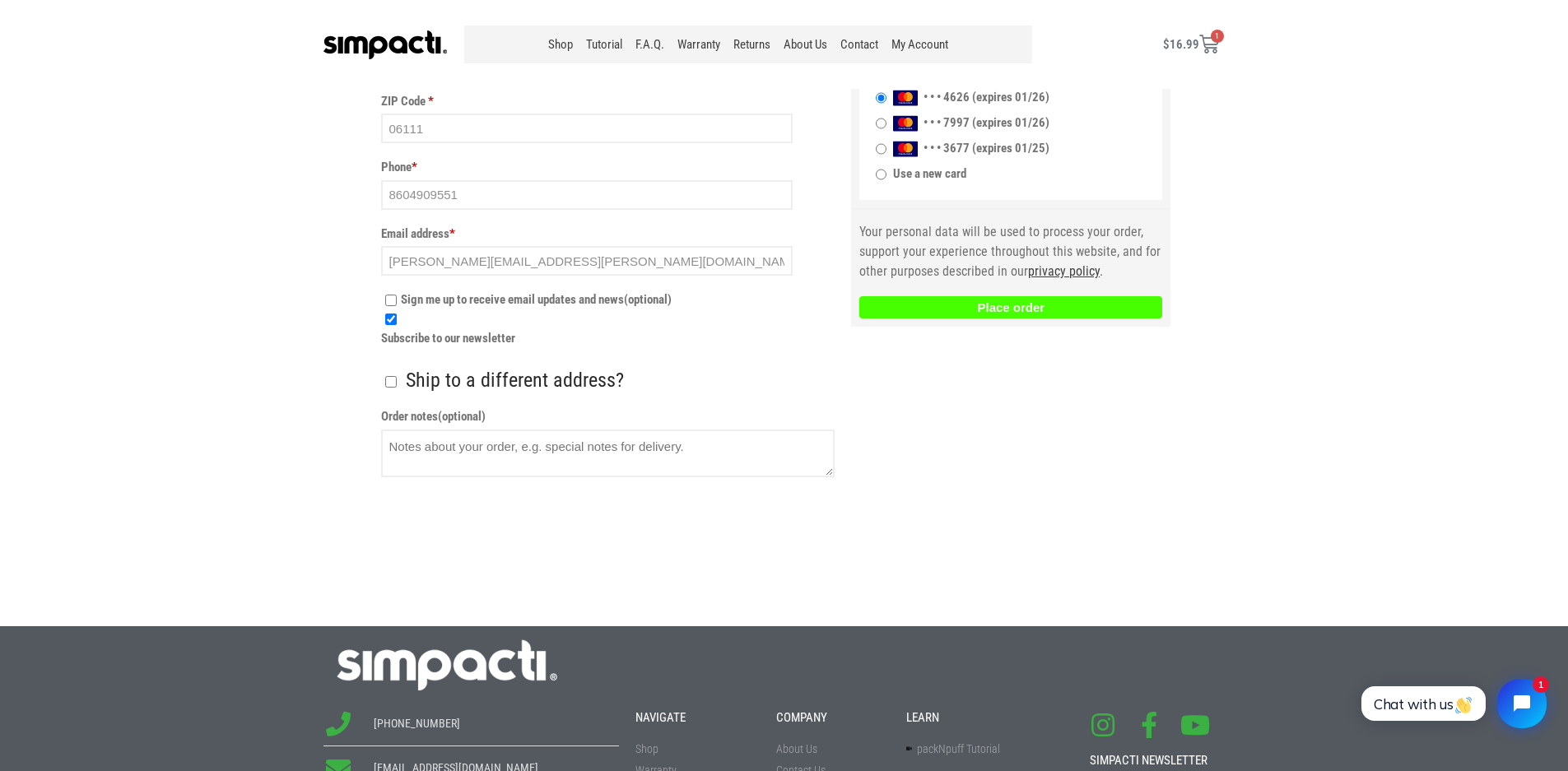click on "Place order" at bounding box center (1011, 307) 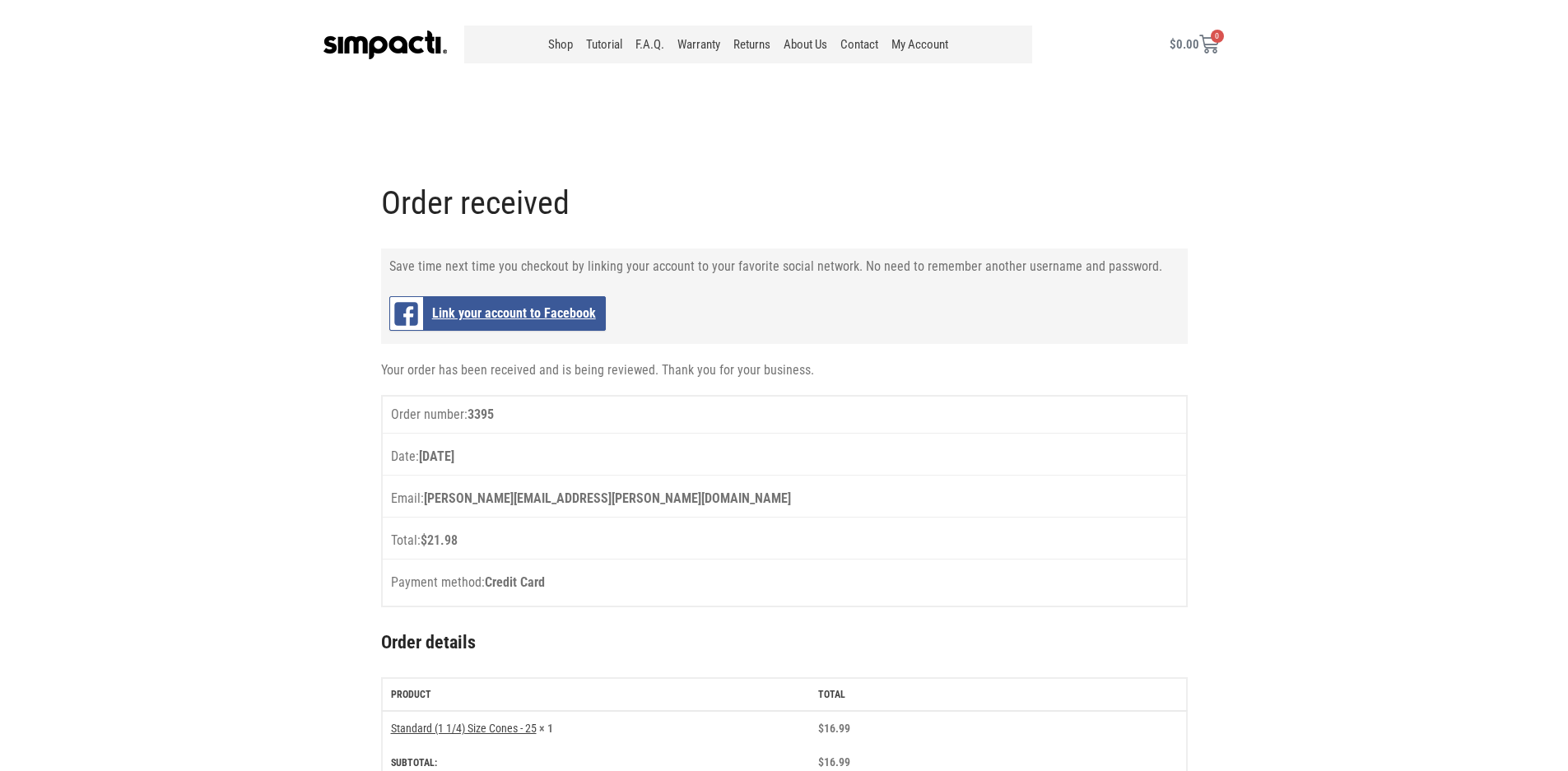scroll, scrollTop: 0, scrollLeft: 0, axis: both 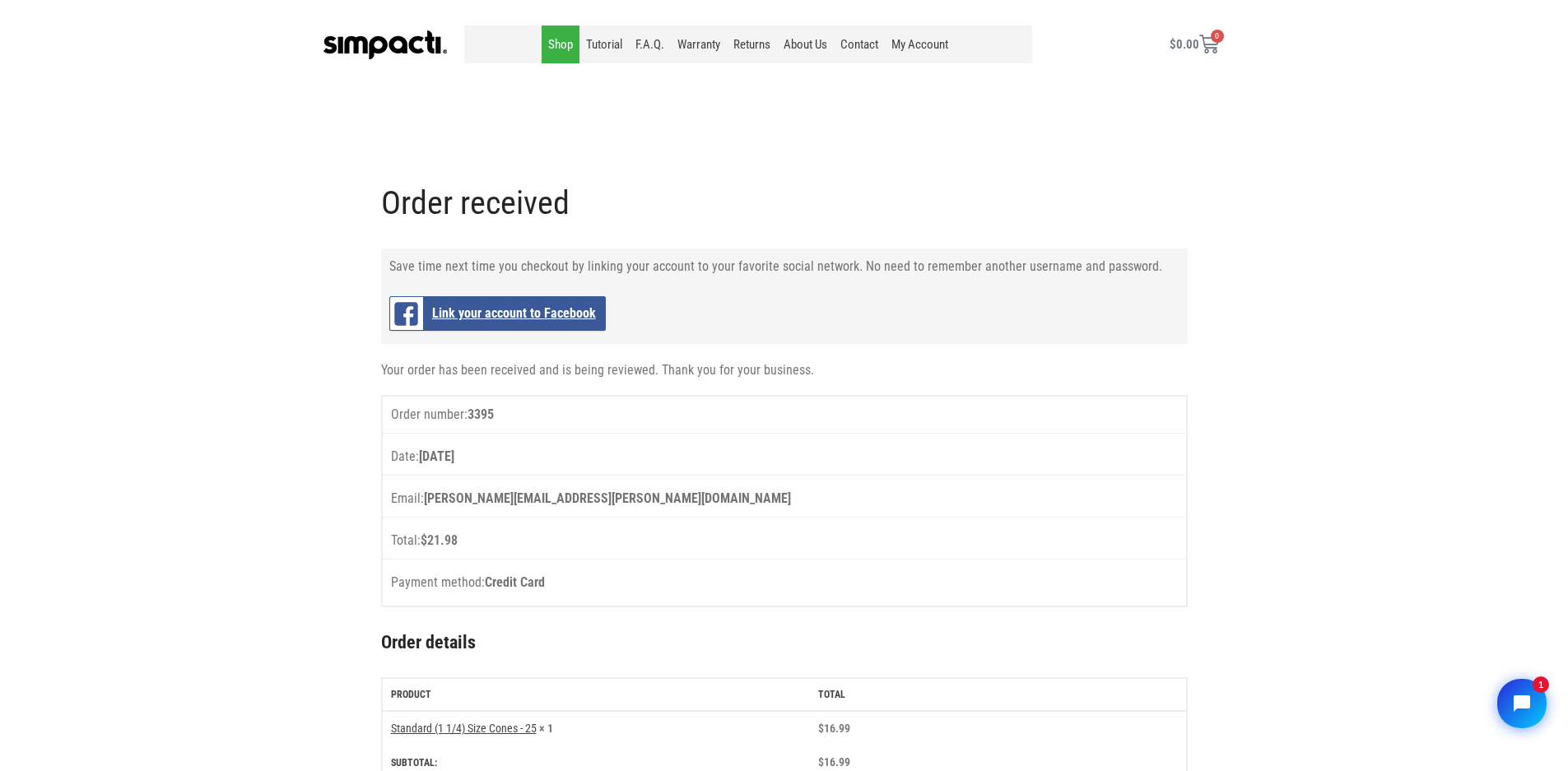 click on "Shop" 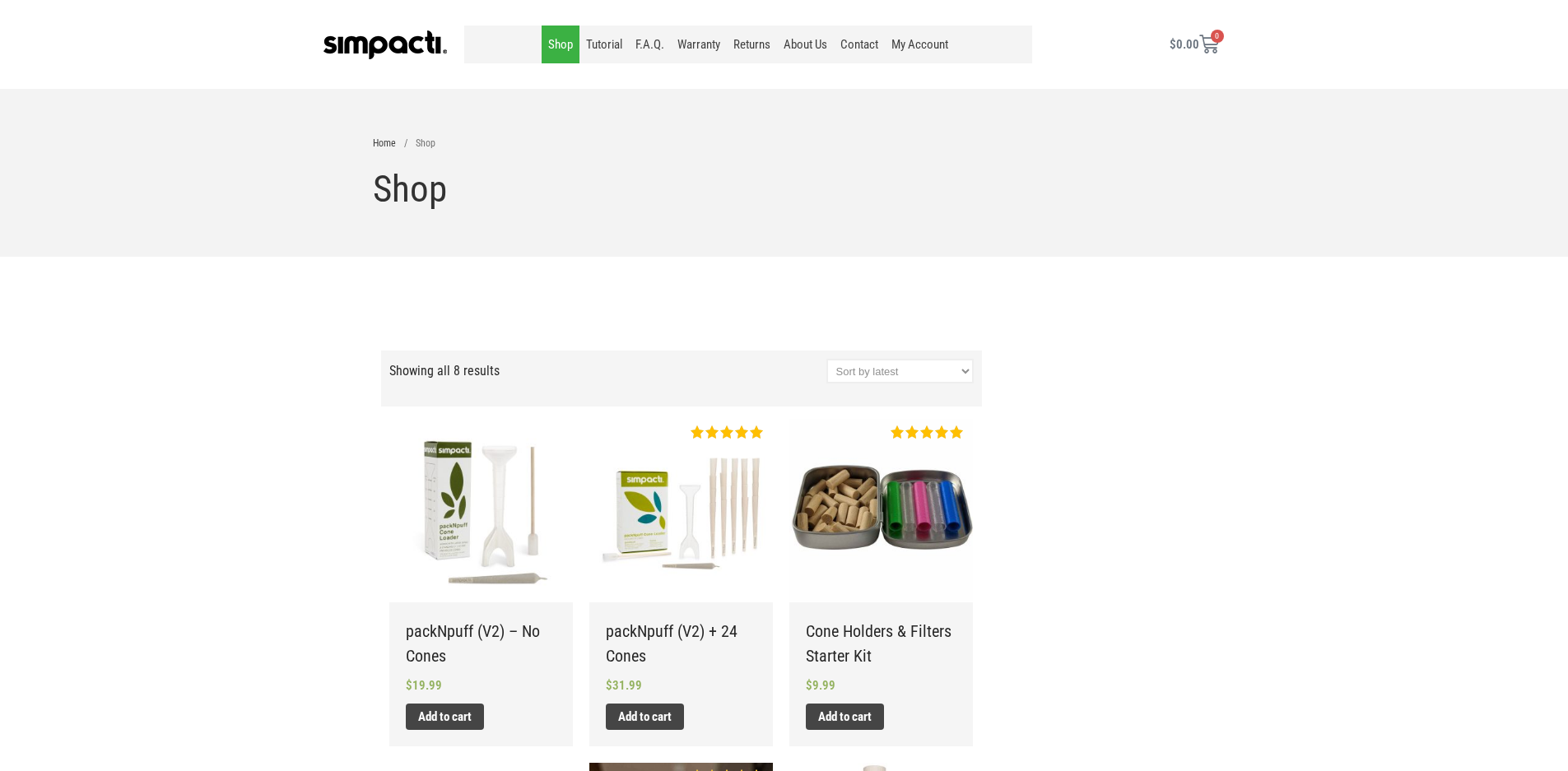 scroll, scrollTop: 0, scrollLeft: 0, axis: both 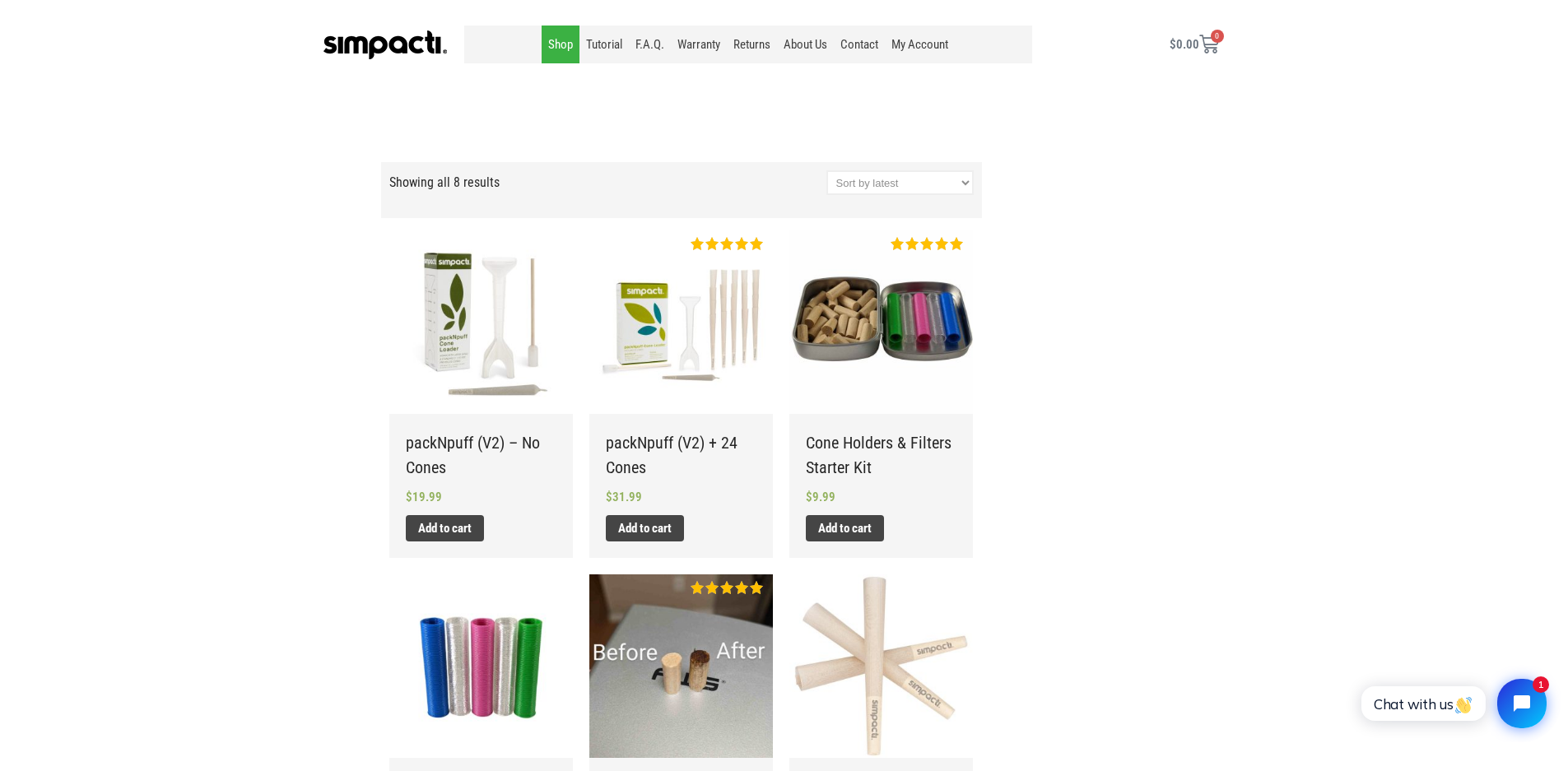 click on "packNpuff (V2) + 24 Cones" at bounding box center (681, 455) 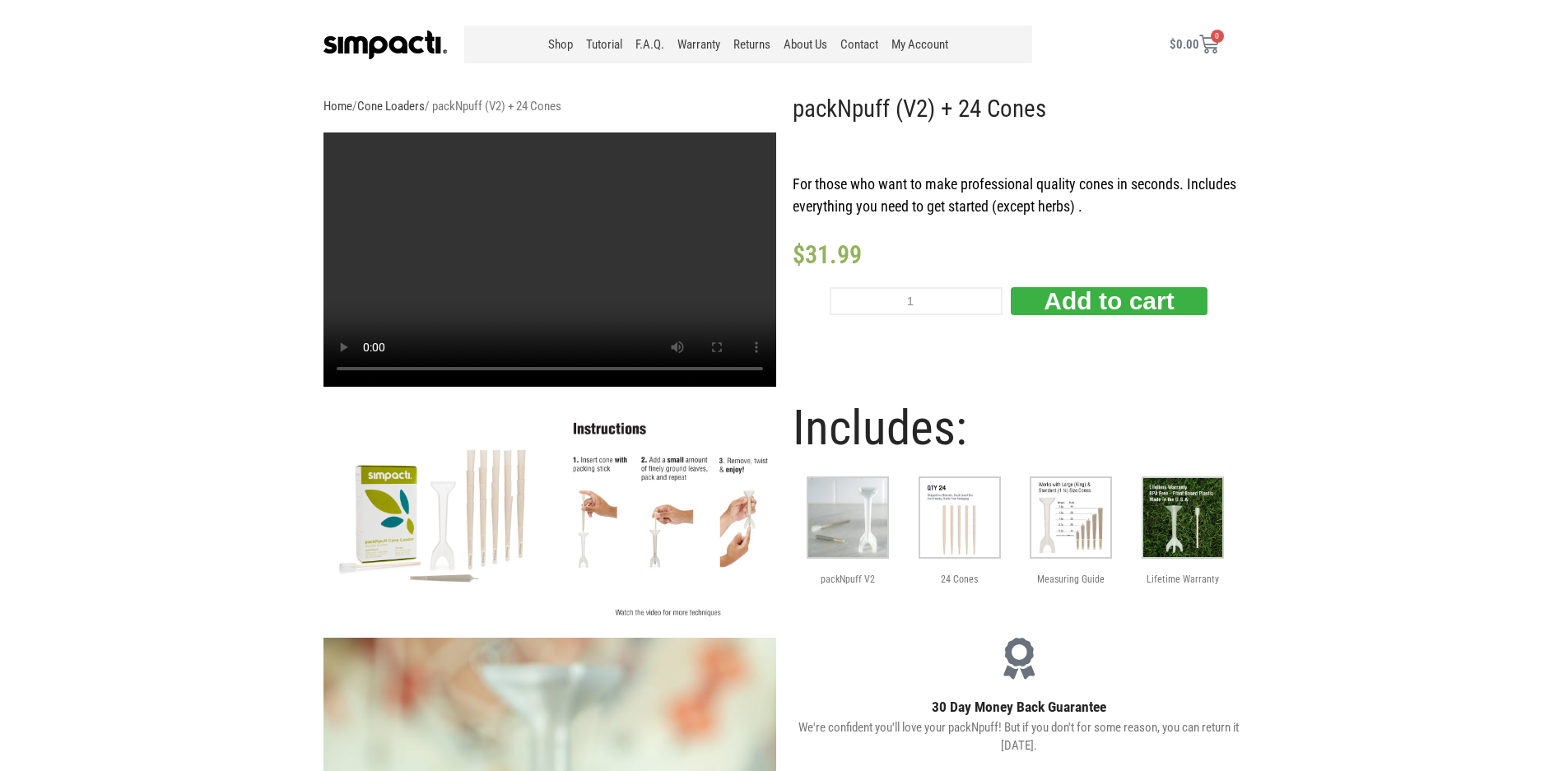 scroll, scrollTop: 0, scrollLeft: 0, axis: both 